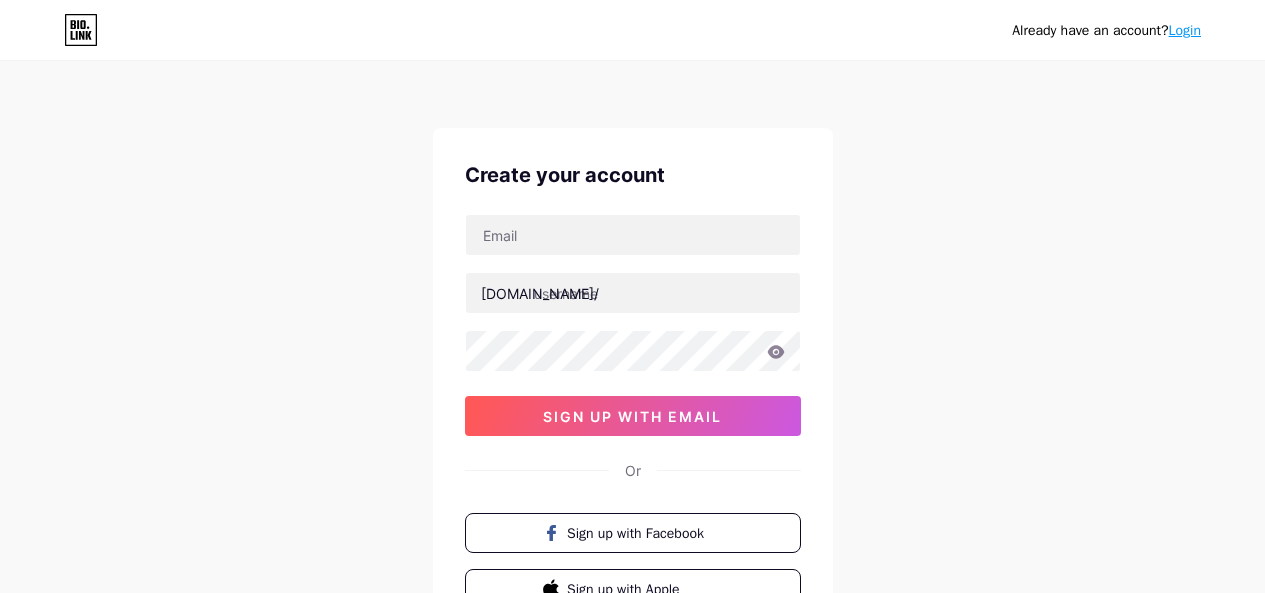 scroll, scrollTop: 0, scrollLeft: 0, axis: both 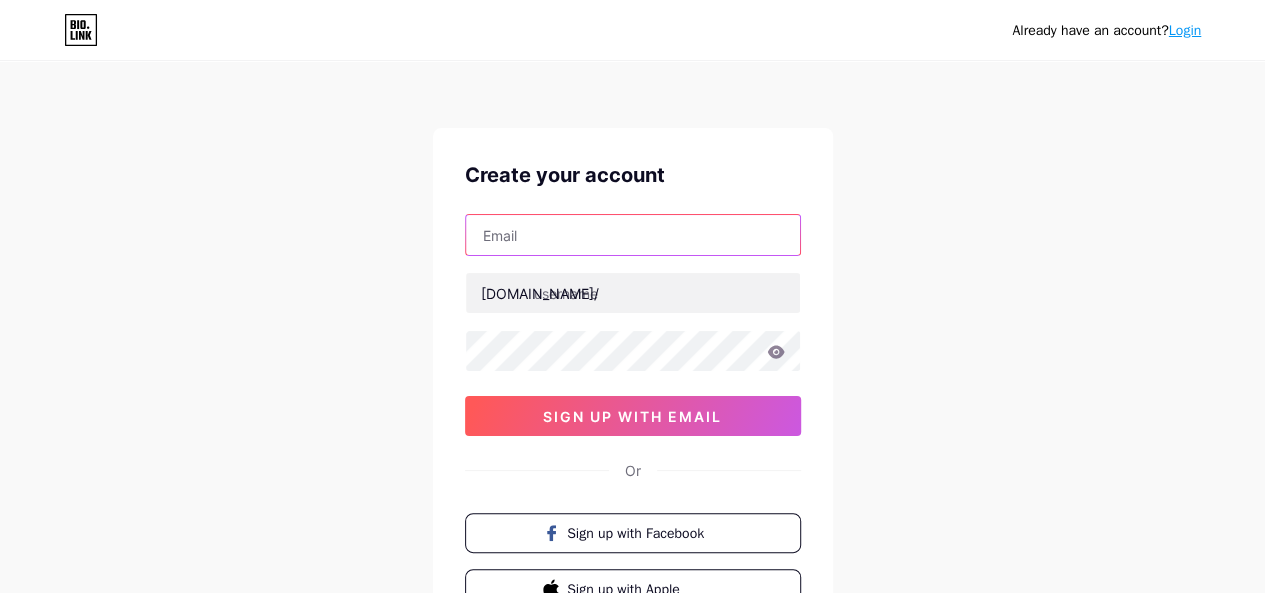 click at bounding box center [633, 235] 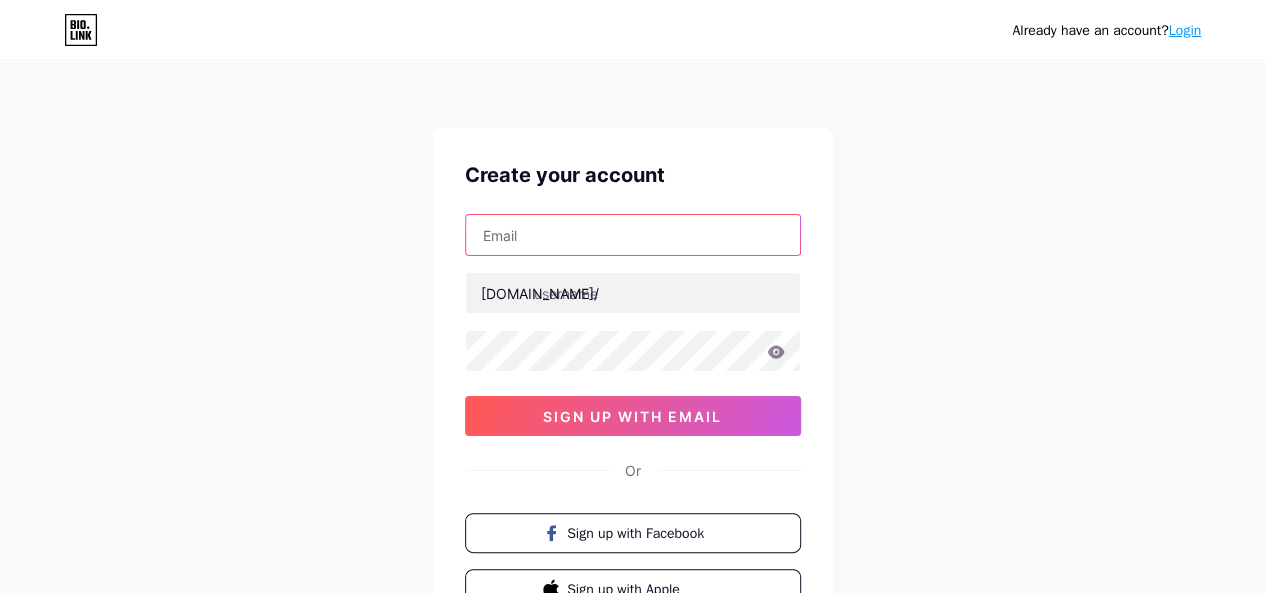 type on "[EMAIL_ADDRESS][DOMAIN_NAME]" 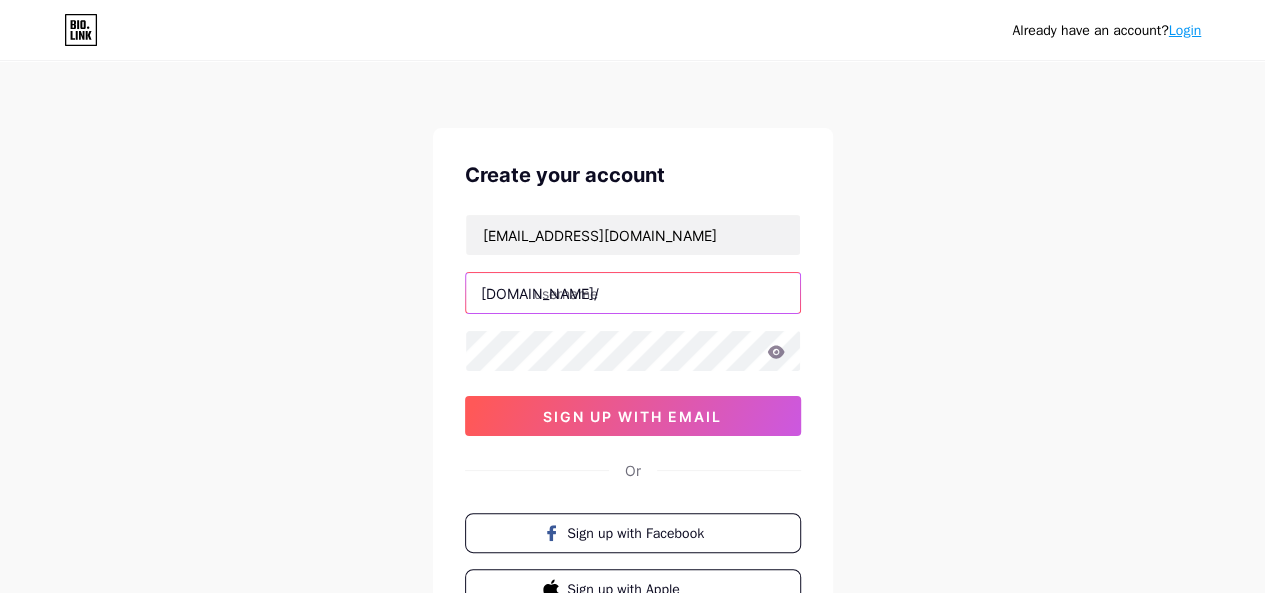 click at bounding box center [633, 293] 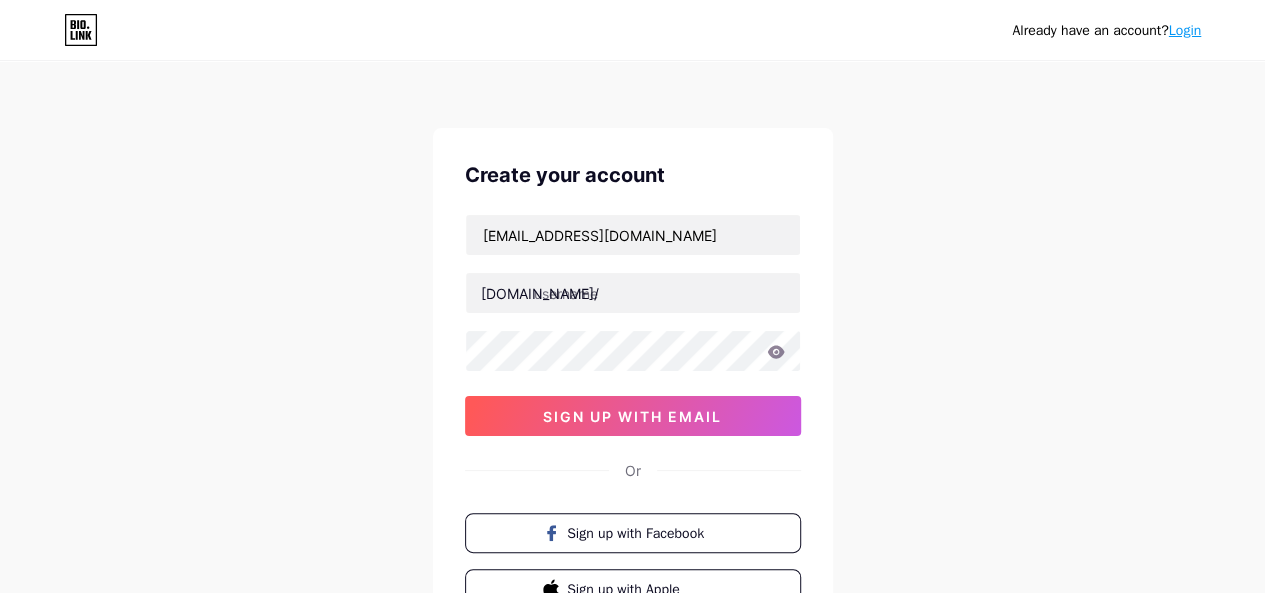 click at bounding box center [632, 777] 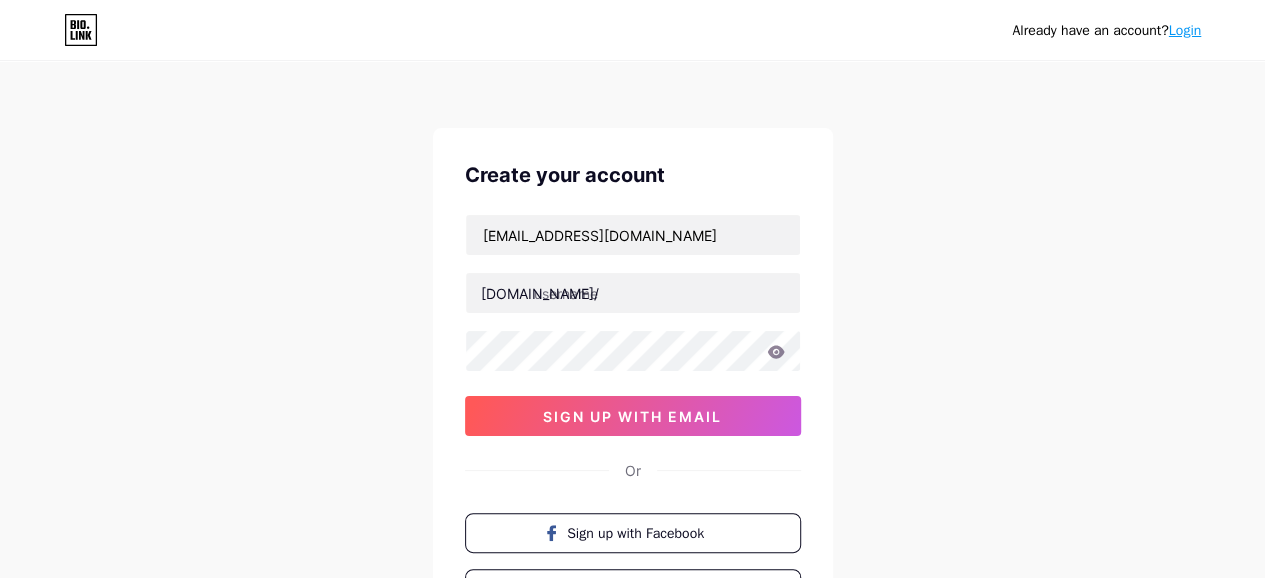 click on "Bermudataxi" at bounding box center (632, 825) 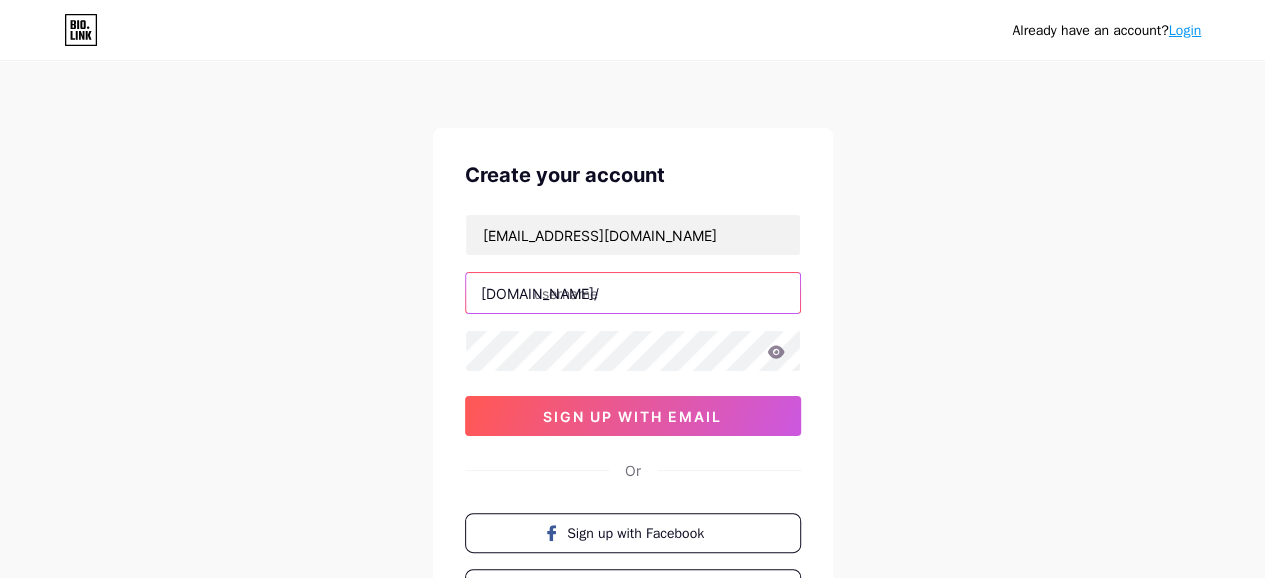 type on "bermudataxi" 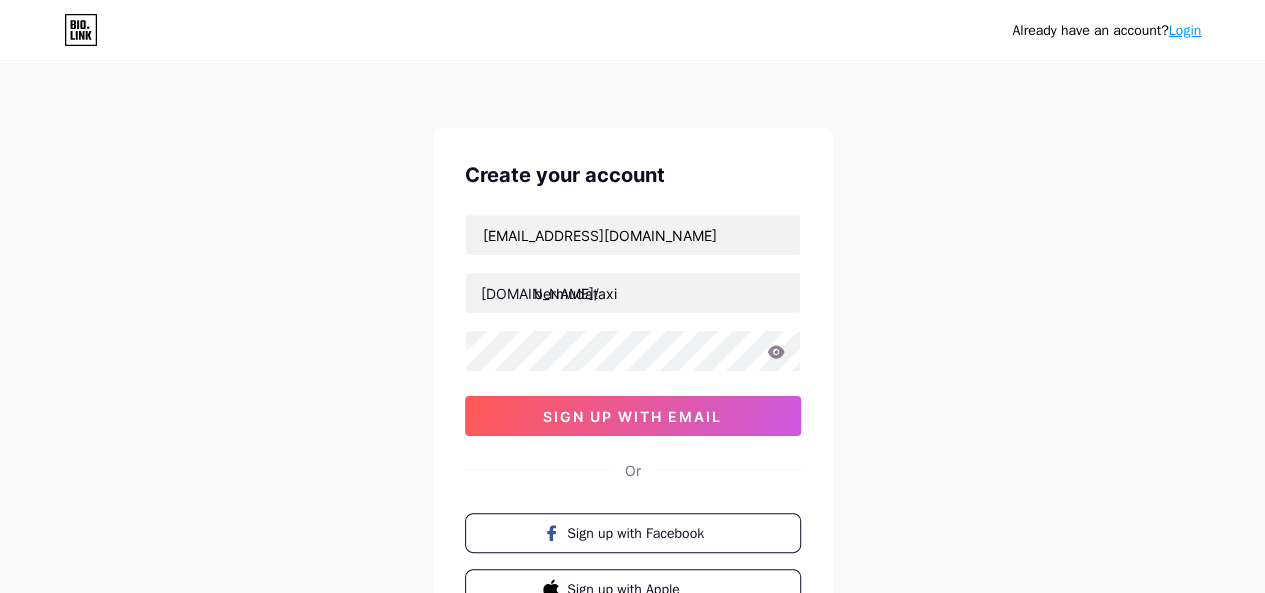 click at bounding box center [632, 777] 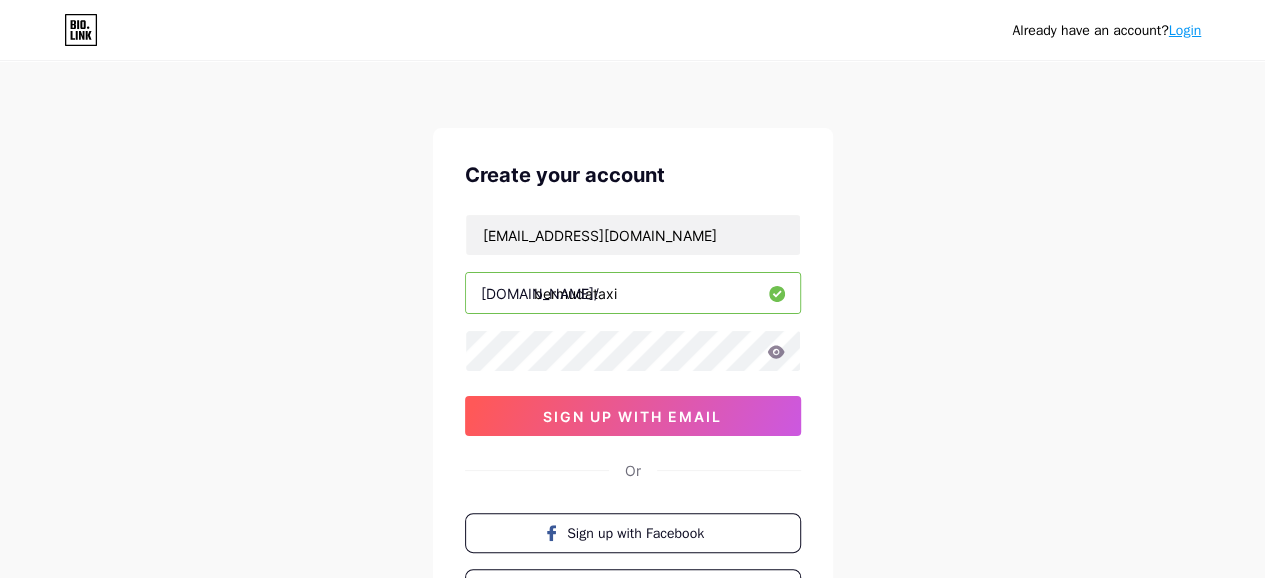 click on "Btoa@123#" at bounding box center (632, 921) 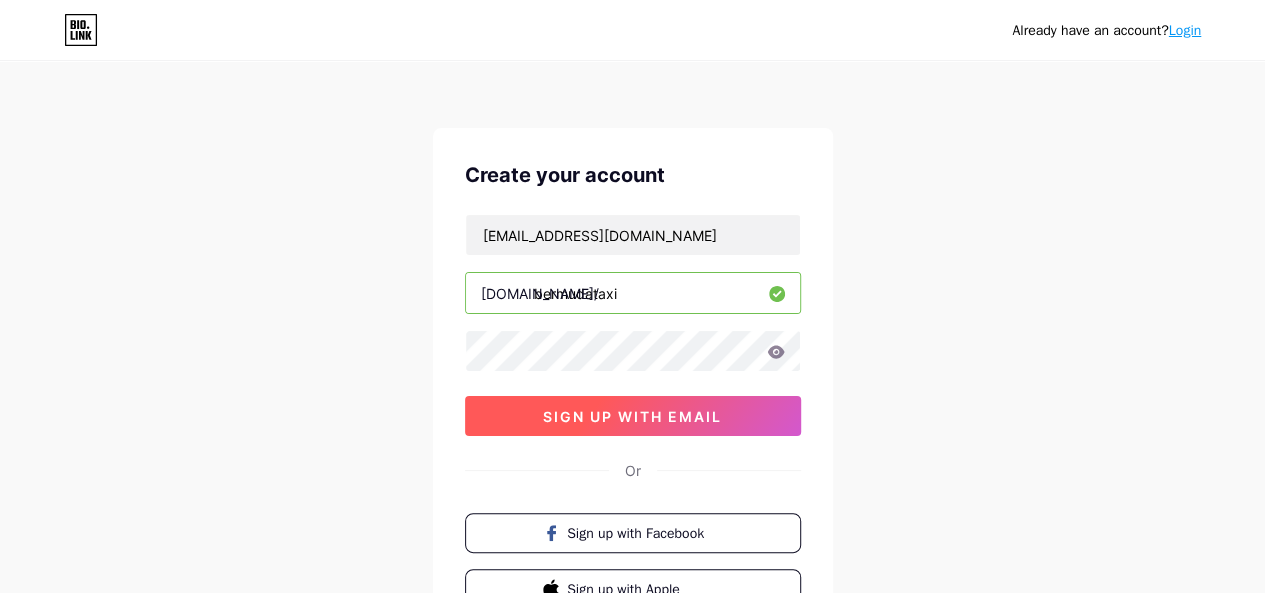 click on "sign up with email" at bounding box center (632, 416) 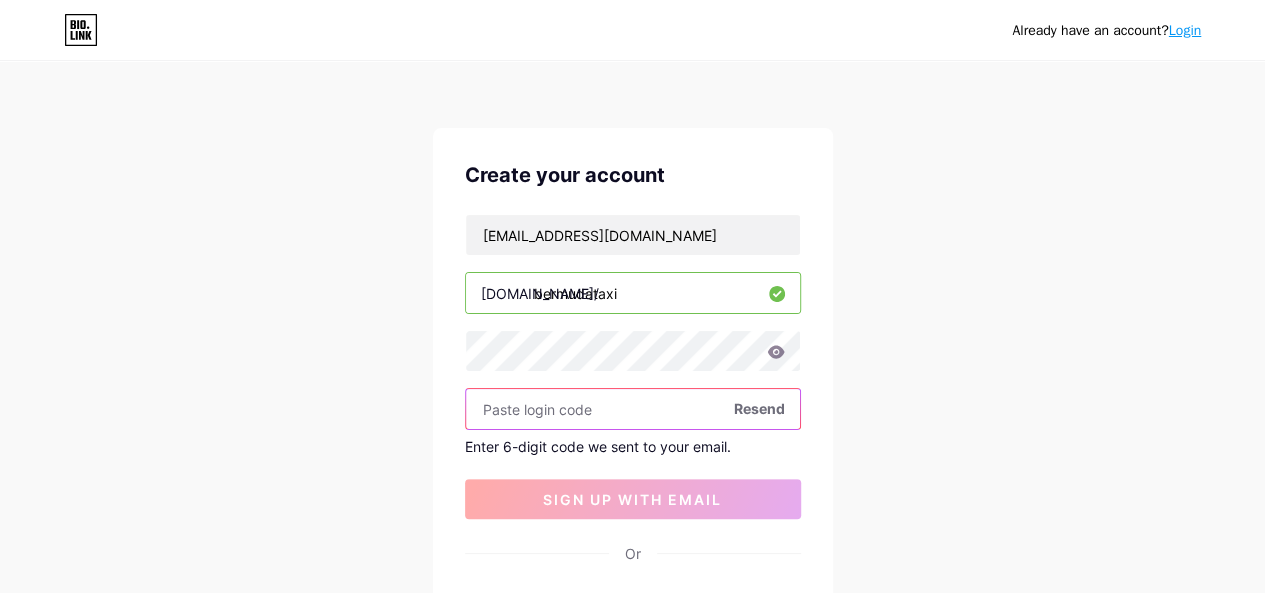 click at bounding box center [633, 409] 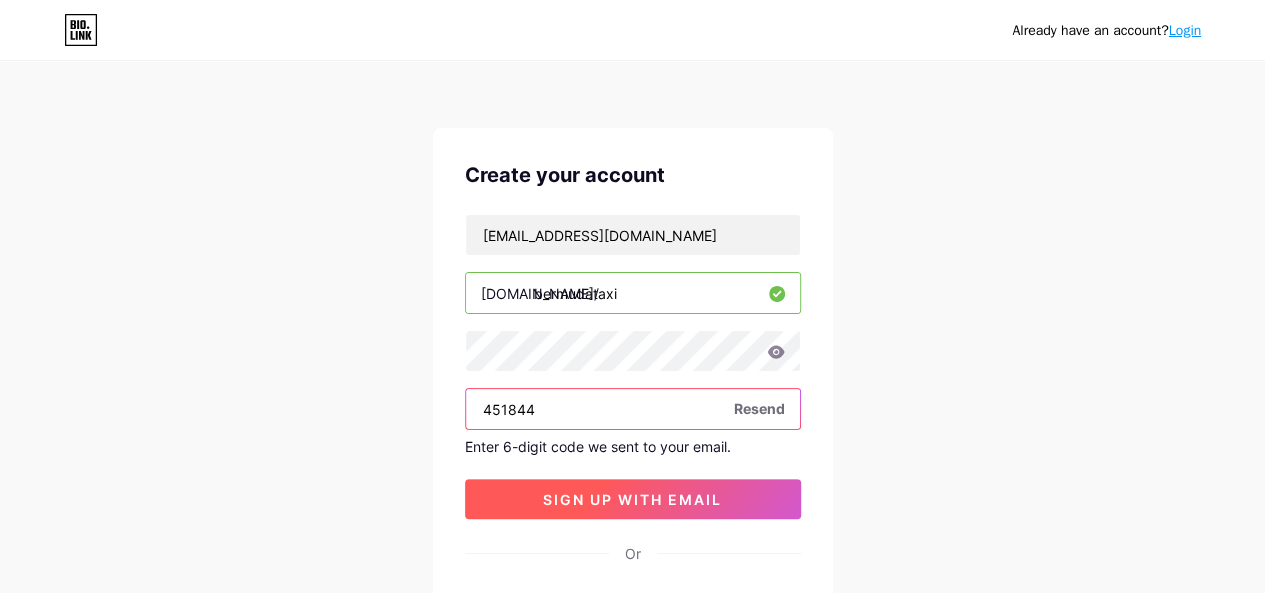 type on "451844" 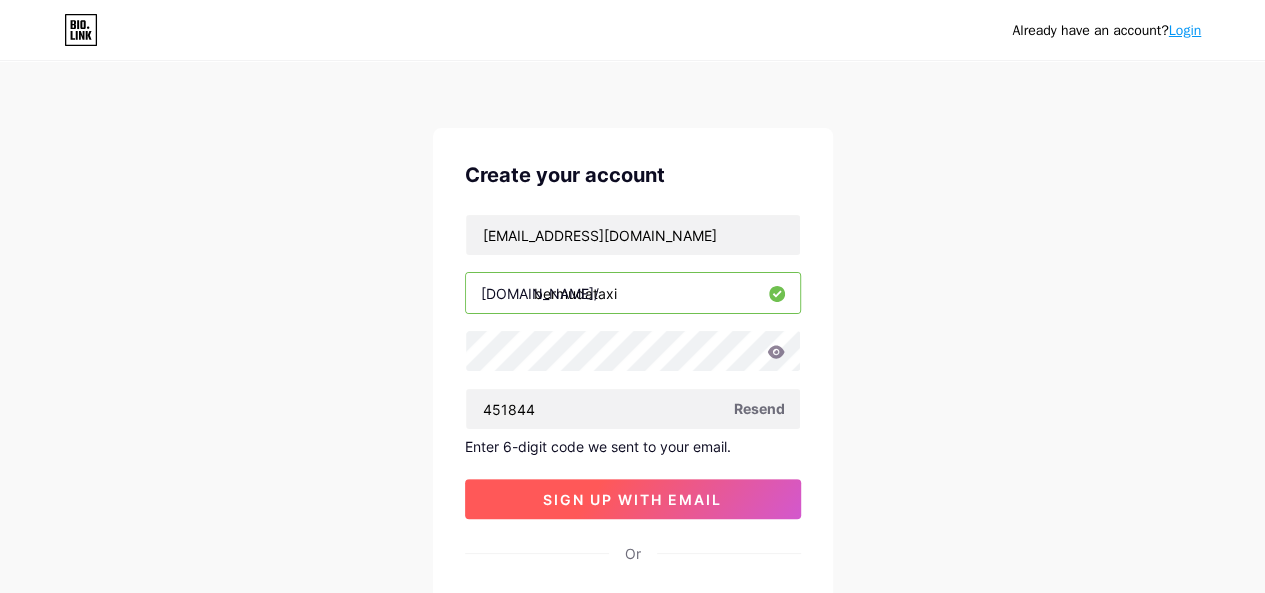 click on "sign up with email" at bounding box center [632, 499] 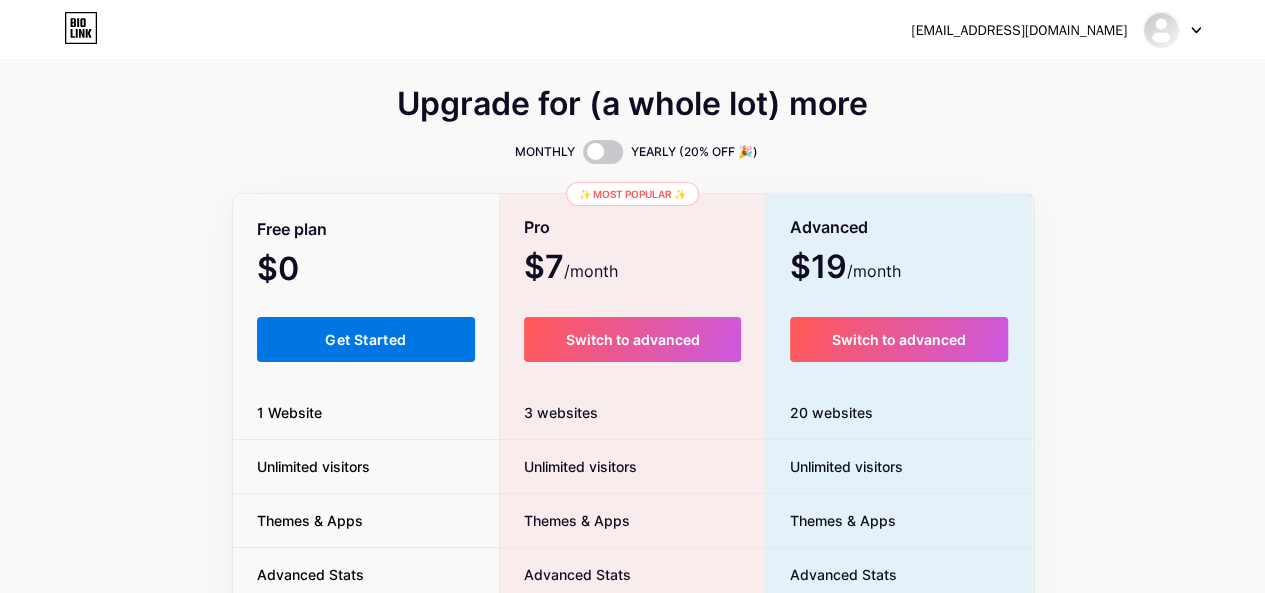 click on "Get Started" at bounding box center [366, 339] 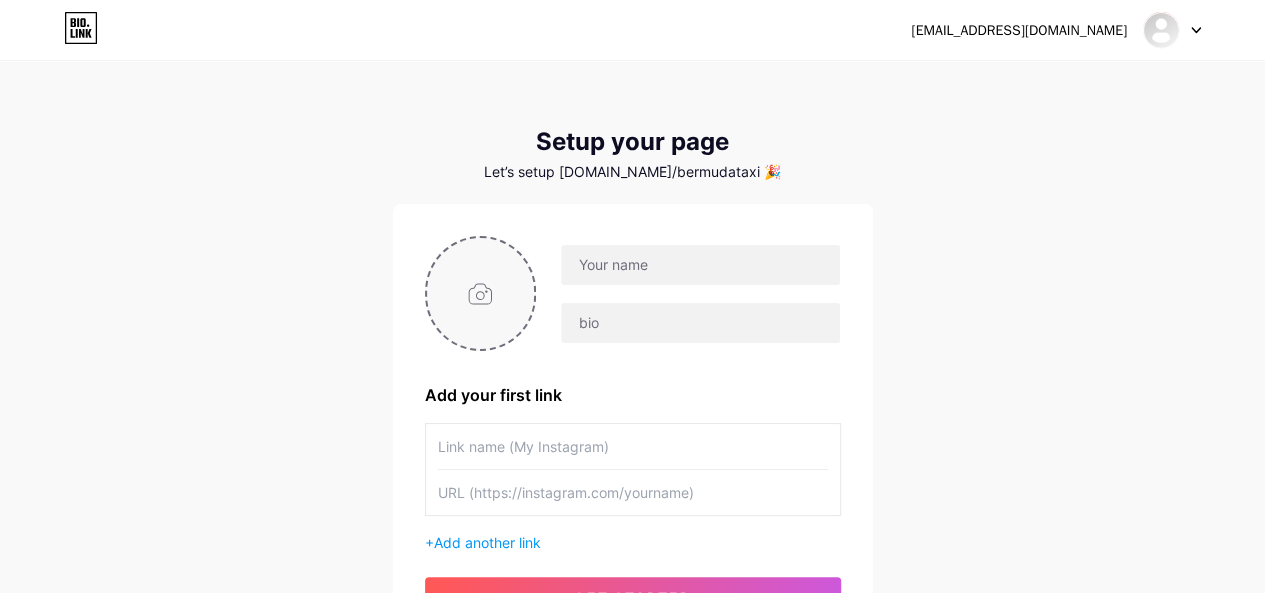 click at bounding box center [481, 293] 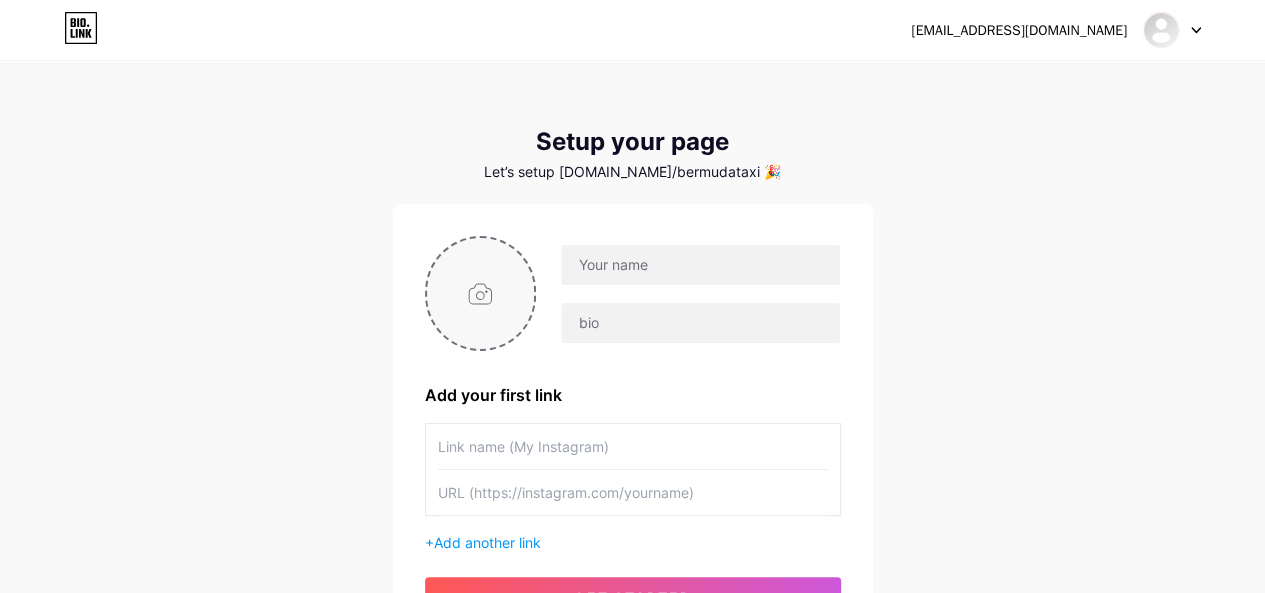 type on "C:\fakepath\LOGO.jpg" 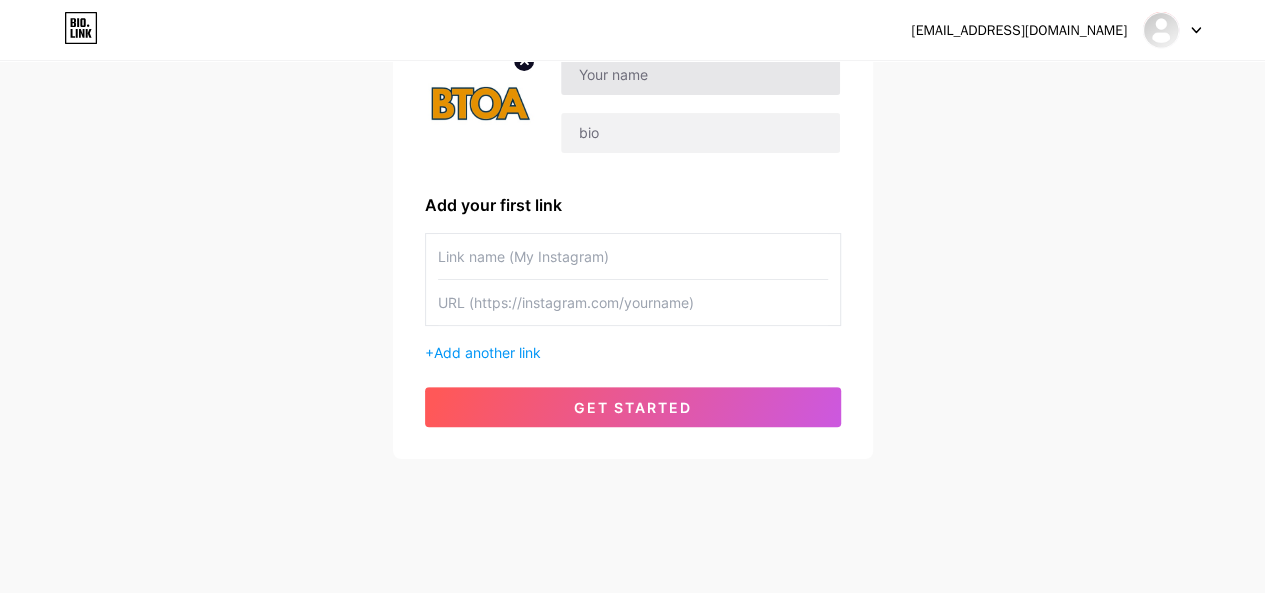 scroll, scrollTop: 198, scrollLeft: 0, axis: vertical 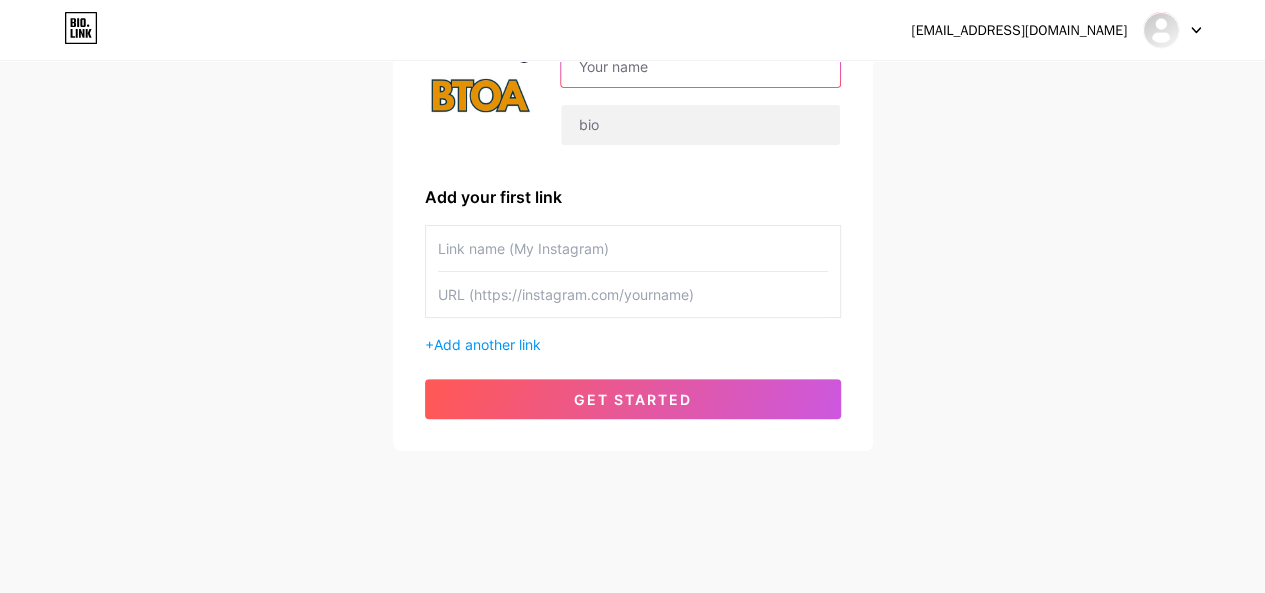 click at bounding box center [700, 67] 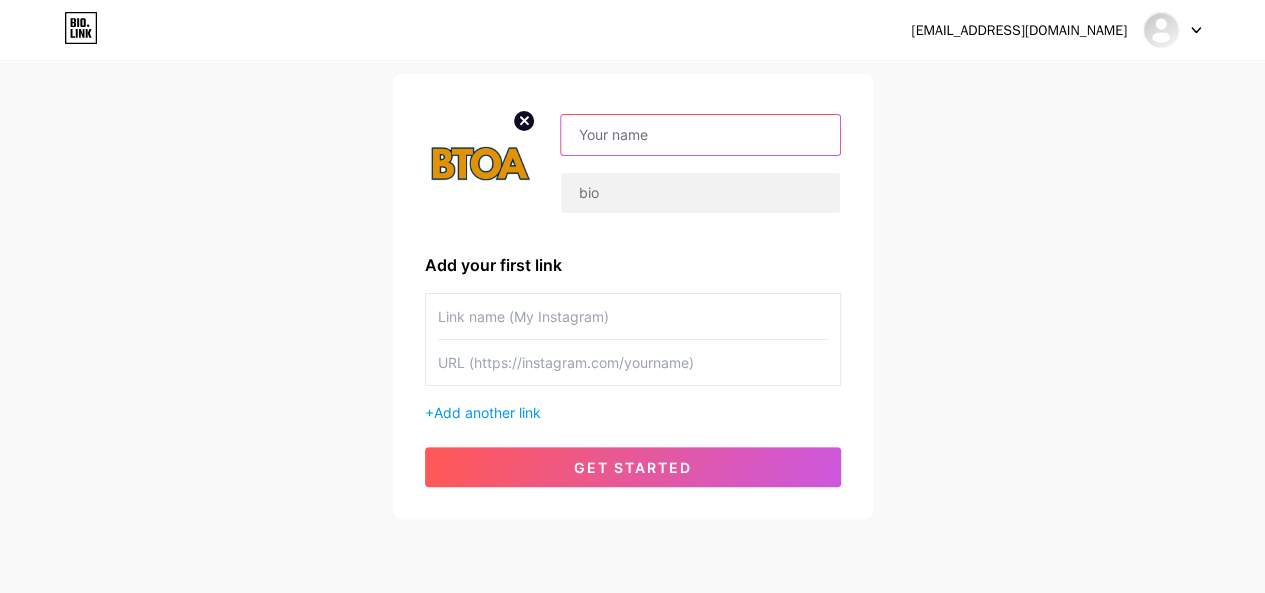 scroll, scrollTop: 98, scrollLeft: 0, axis: vertical 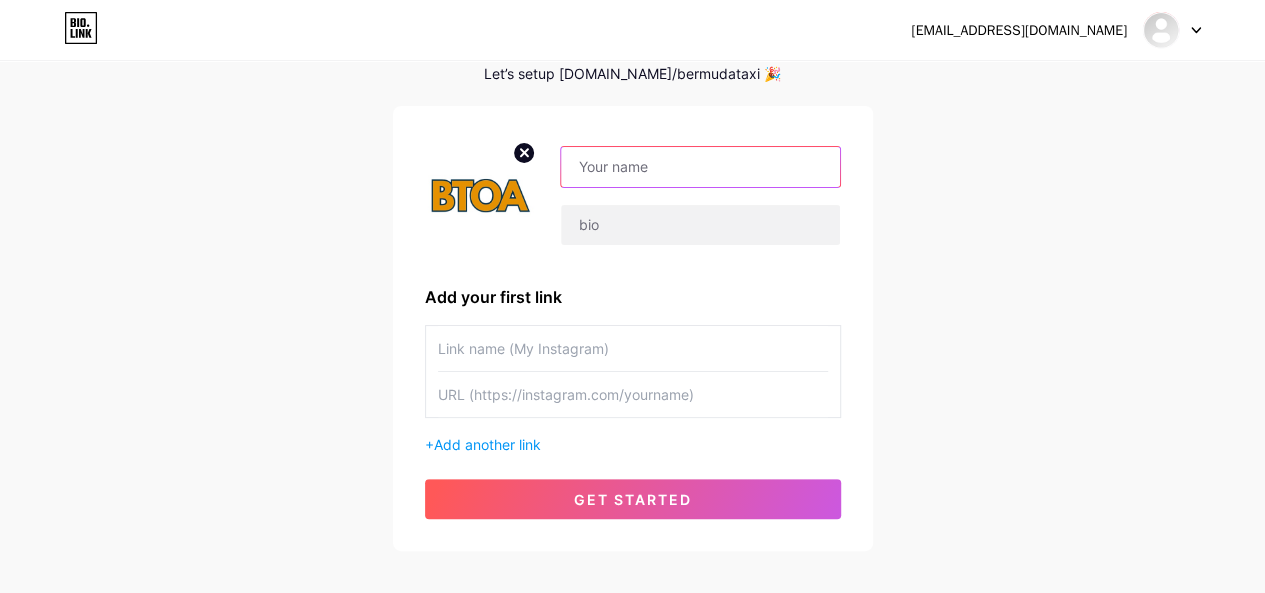 click at bounding box center [700, 167] 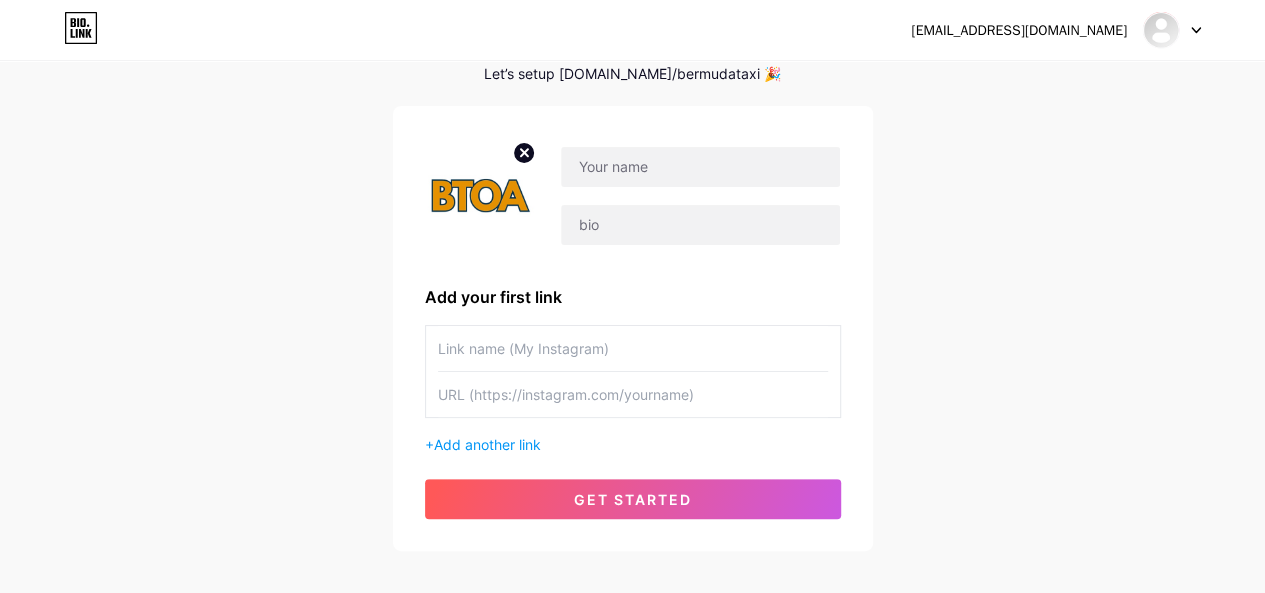click at bounding box center [632, 707] 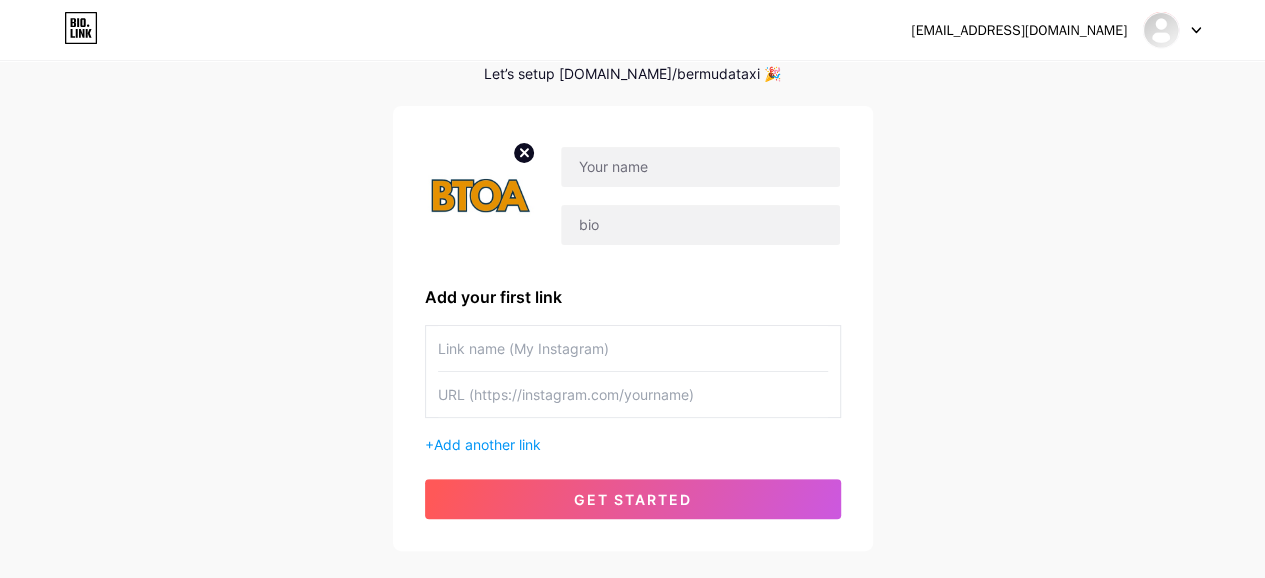 click on "Bermuda Taxi Owners and Operators Association" at bounding box center [632, 731] 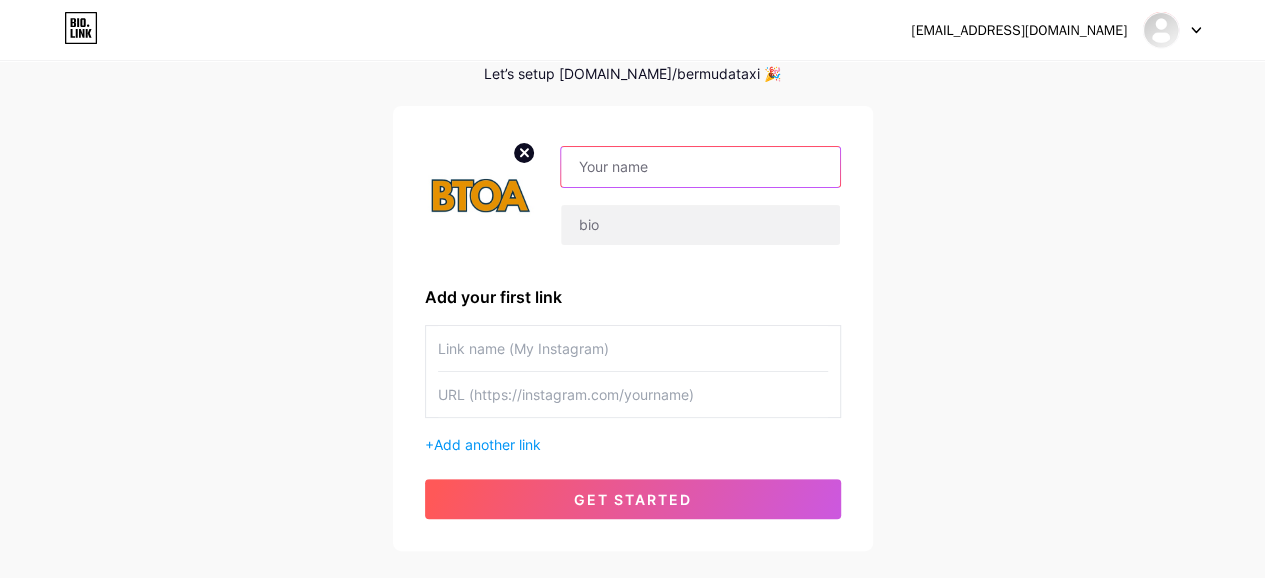 type on "Bermuda Taxi Owners and Operators Association" 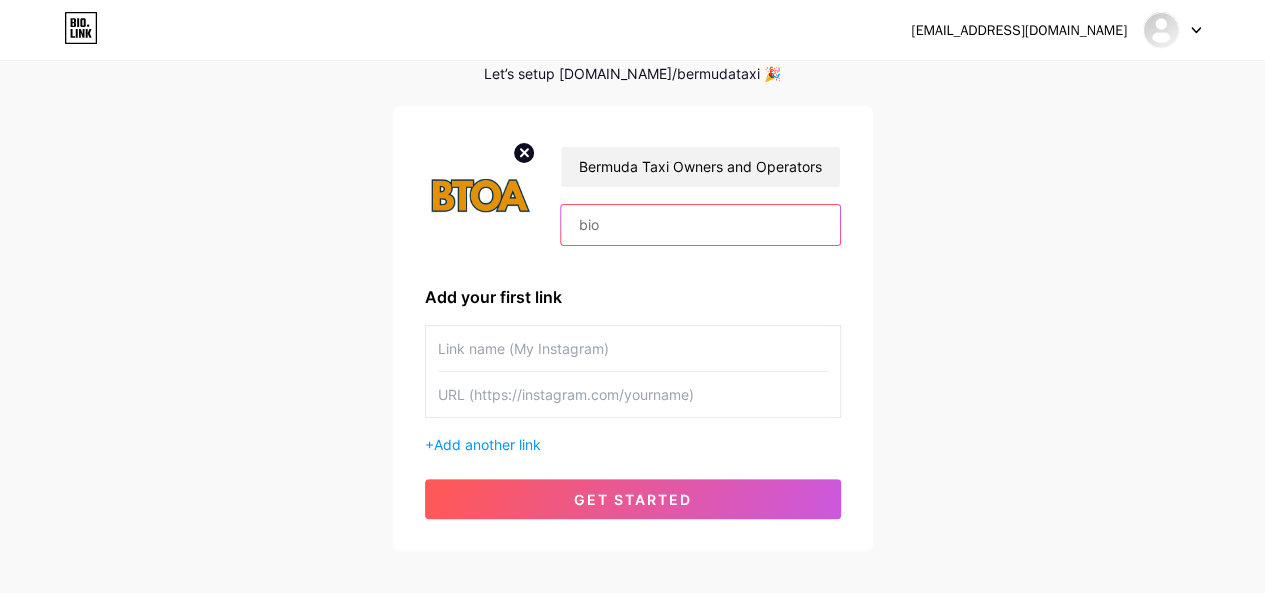 click at bounding box center (700, 225) 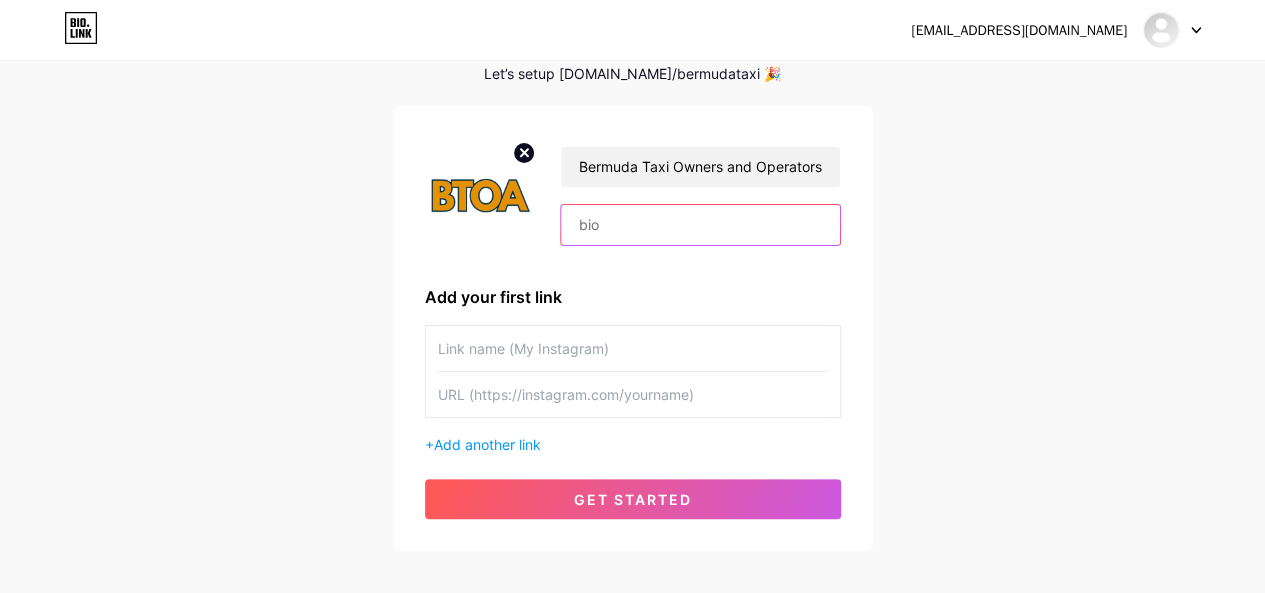 paste on "Bermuda Taxi Owners and Operators Association offers dependable Bermuda airport transportation you can trust. Whether you're arriving at or departing from [PERSON_NAME][GEOGRAPHIC_DATA], our experienced, licensed drivers ensure safe, timely, and courteous service. We operate clean, air-conditioned taxis with knowledgeable locals behind the wheel who know the island well. With options for solo travelers, families, or group transport, we make getting to your destination stress-free. Choose us for your [GEOGRAPHIC_DATA]" 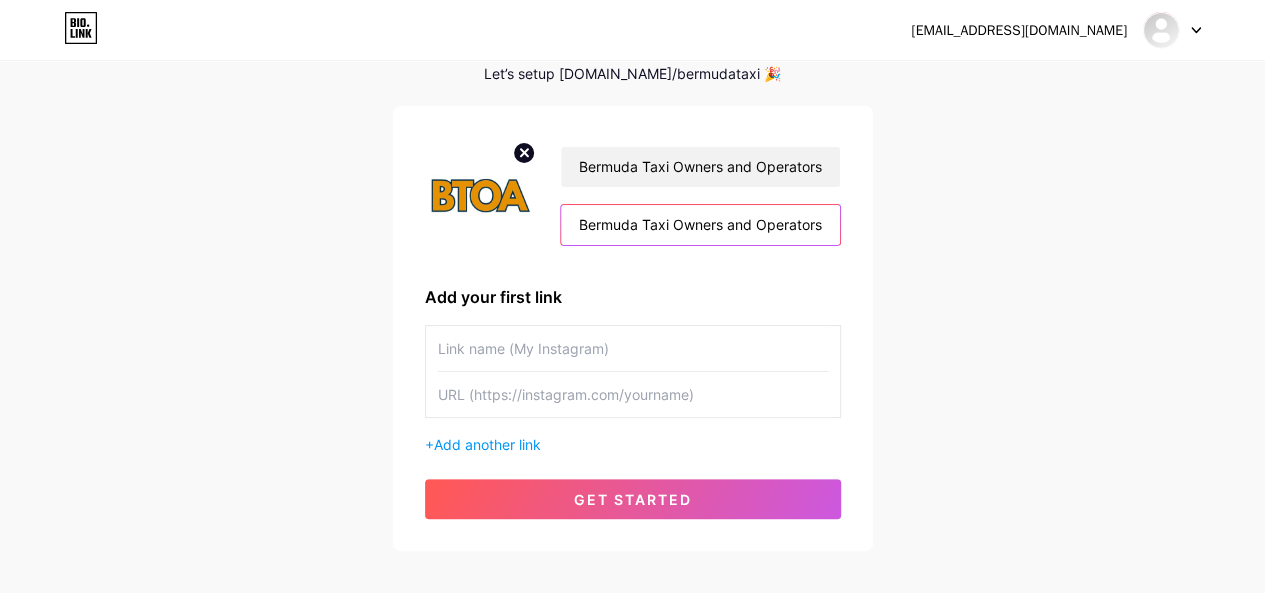 scroll, scrollTop: 0, scrollLeft: 3160, axis: horizontal 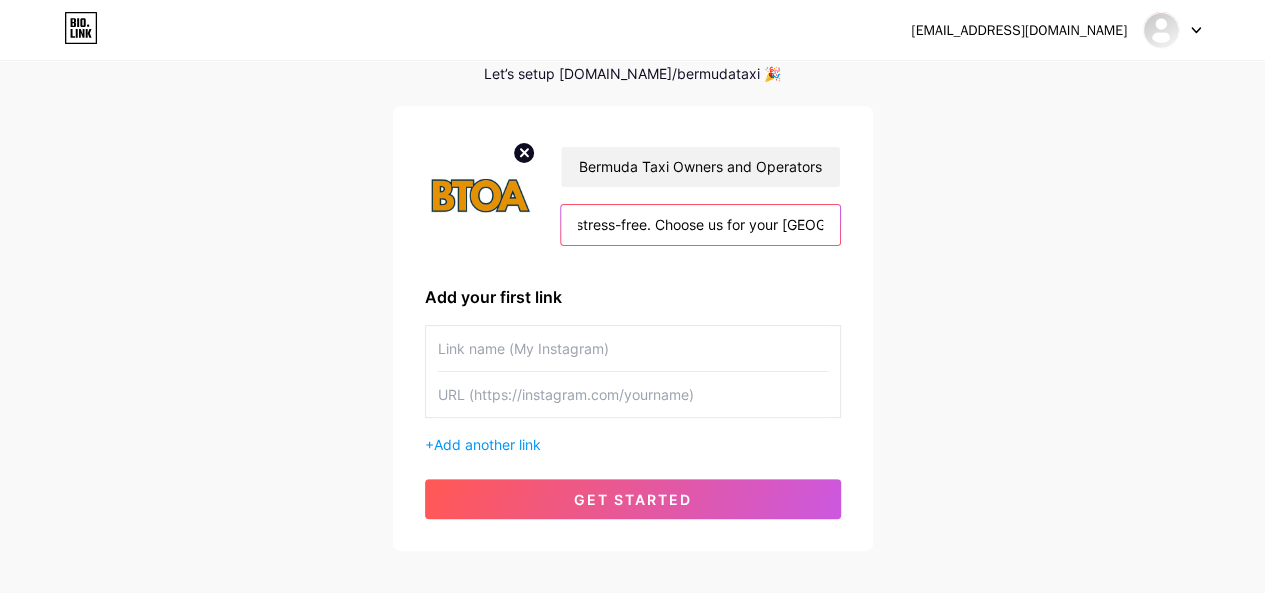 drag, startPoint x: 718, startPoint y: 230, endPoint x: 910, endPoint y: 230, distance: 192 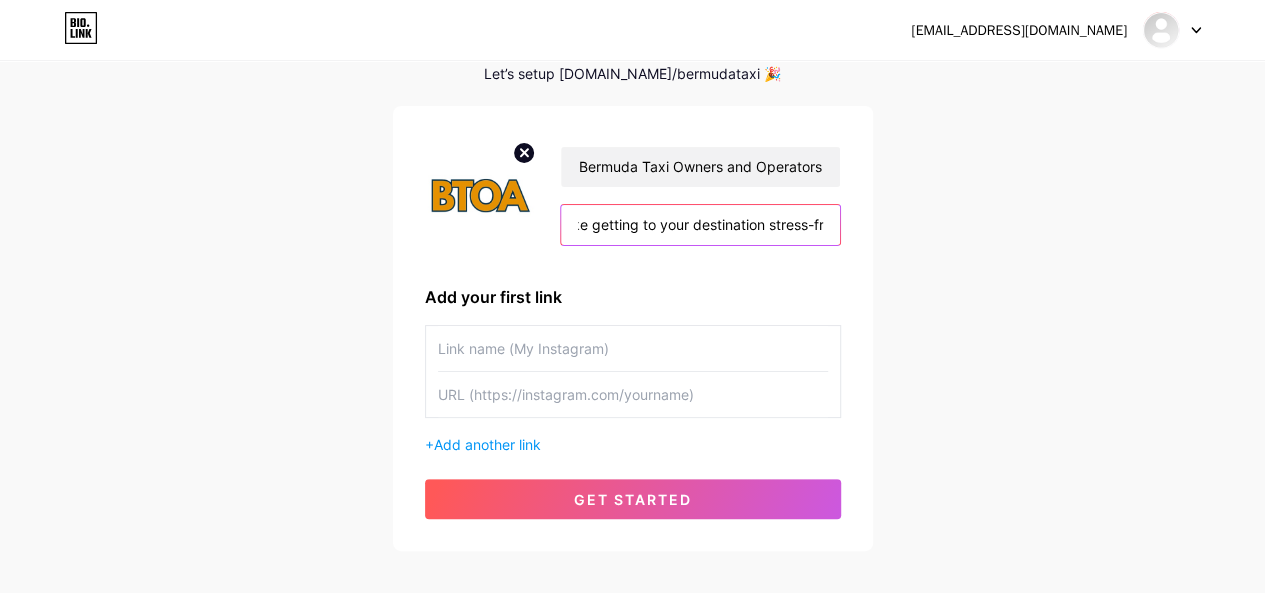 scroll, scrollTop: 0, scrollLeft: 2963, axis: horizontal 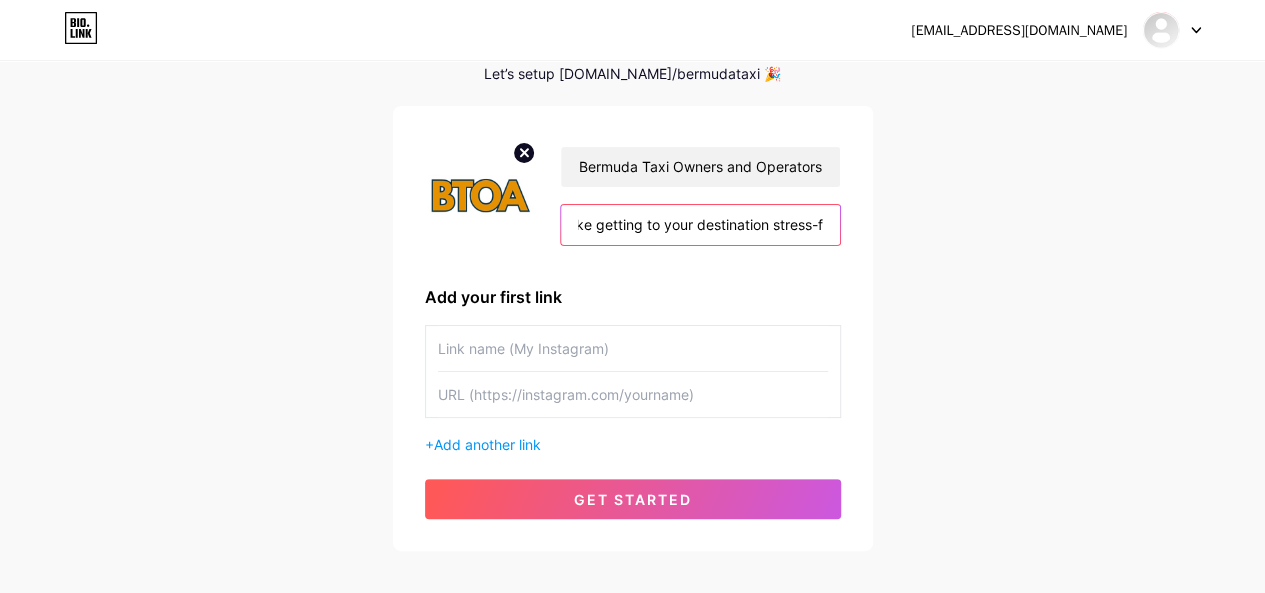 type on "Bermuda Taxi Owners and Operators Association offers dependable Bermuda airport transportation you can trust. Whether you're arriving at or departing from [PERSON_NAME][GEOGRAPHIC_DATA], our experienced, licensed drivers ensure safe, timely, and courteous service. We operate clean, air-conditioned taxis with knowledgeable locals behind the wheel who know the island well. With options for solo travelers, families, or group transport, we make getting to your destination stress-free." 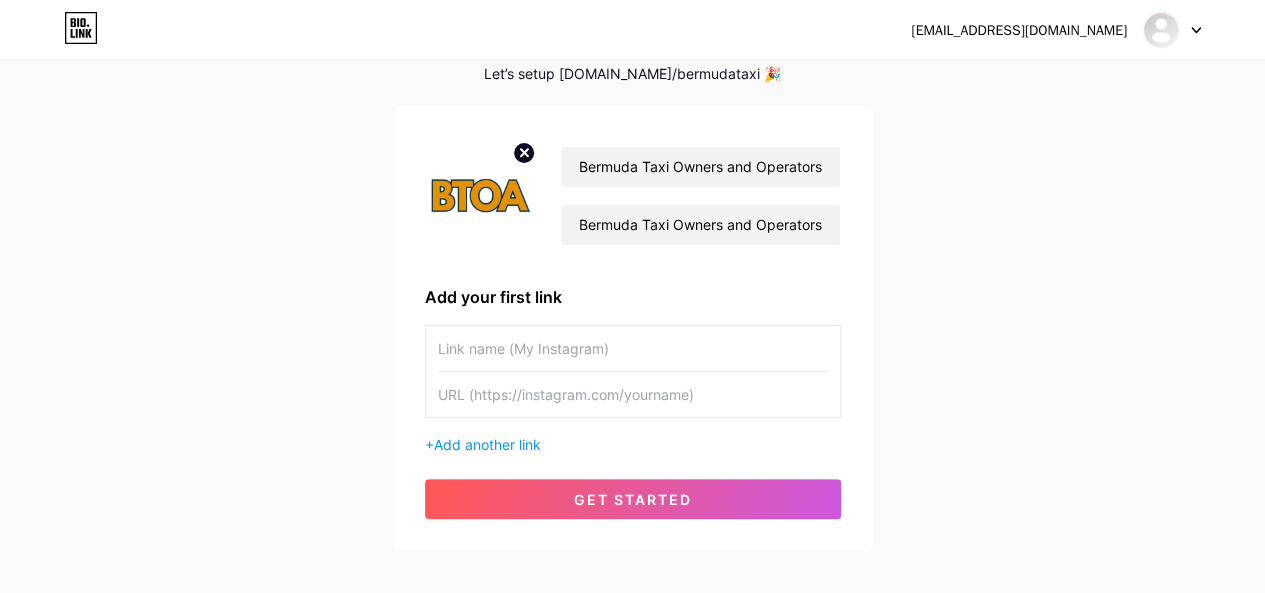 click at bounding box center (633, 348) 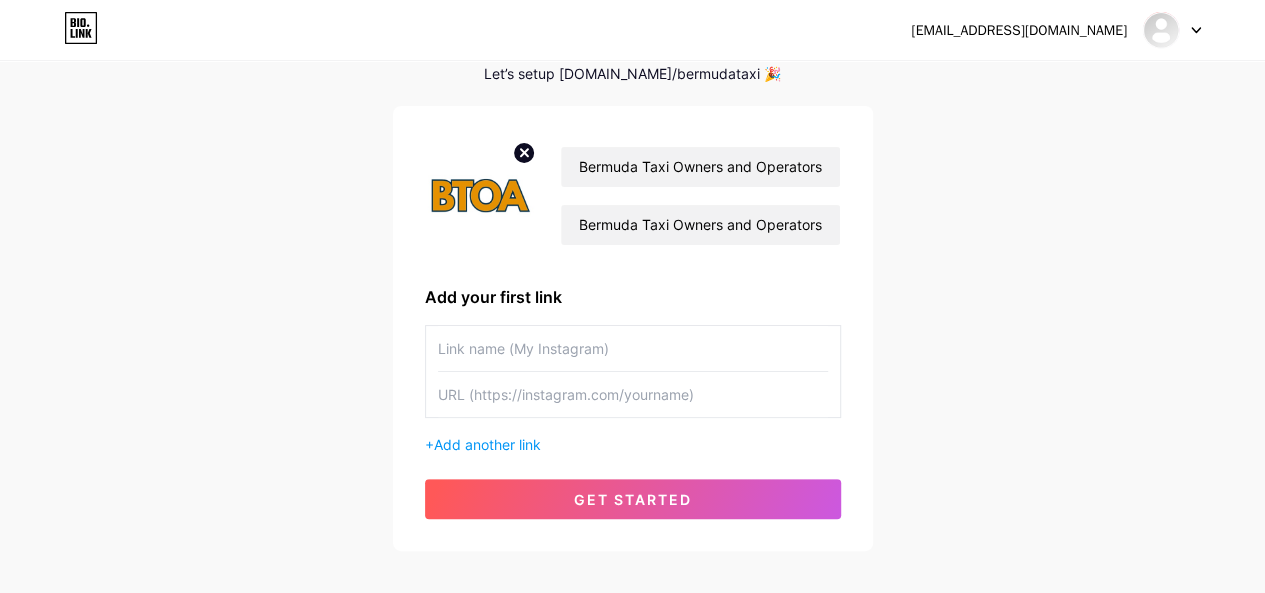 paste on "Bermuda Airport Transportation" 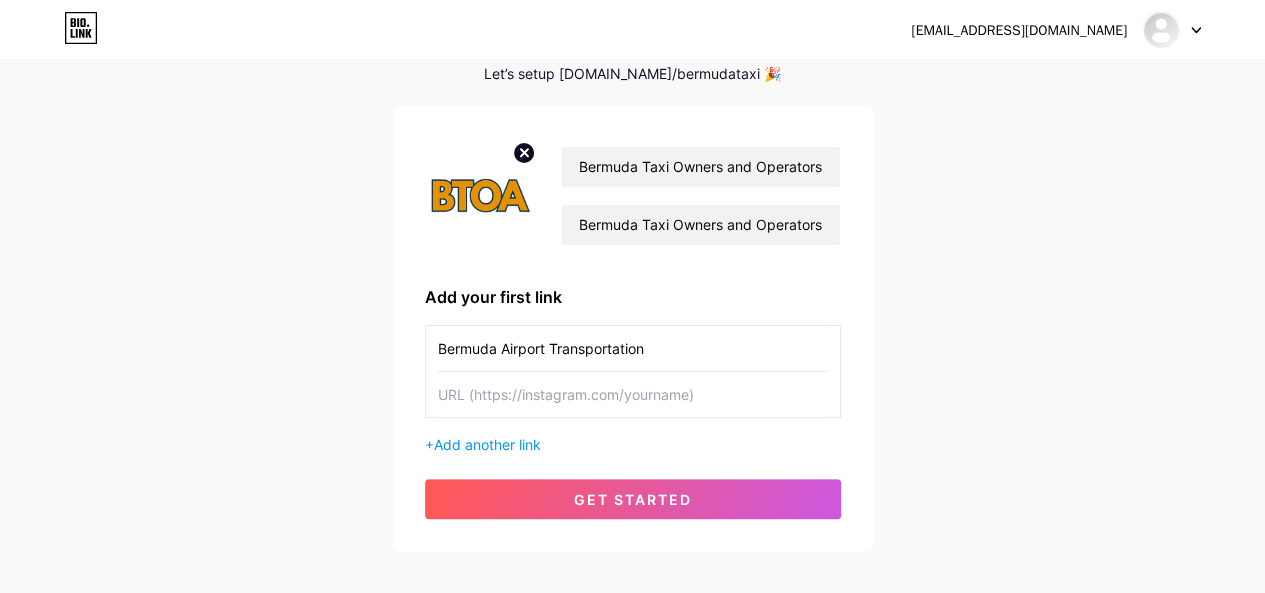 type on "Bermuda Airport Transportation" 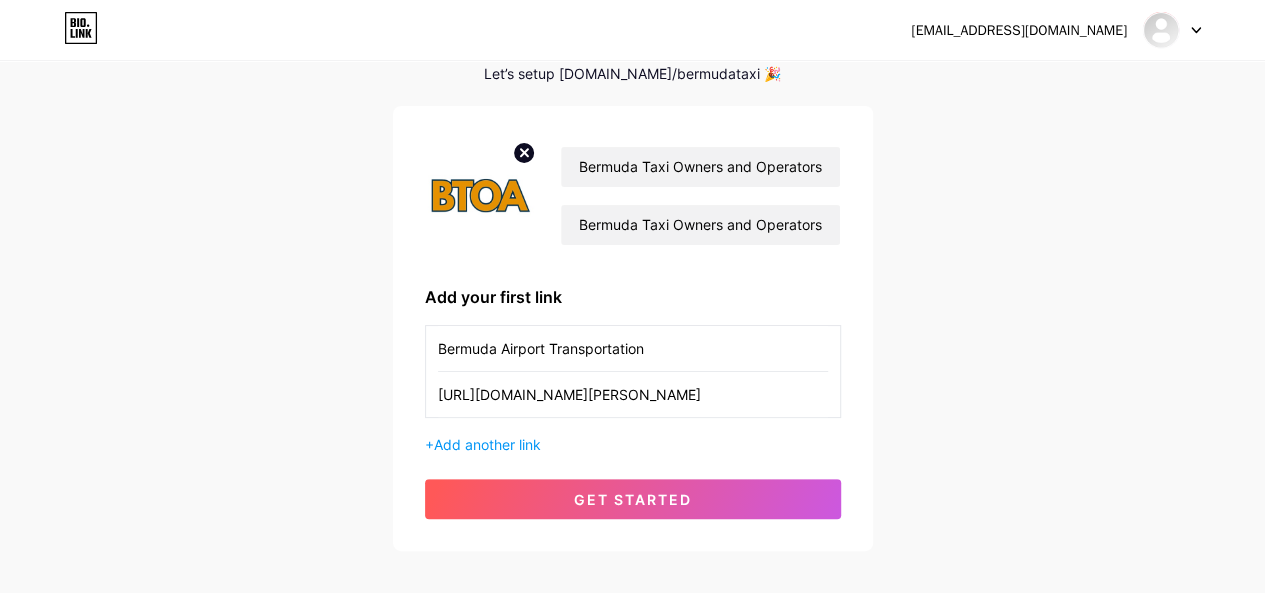 scroll, scrollTop: 0, scrollLeft: 39, axis: horizontal 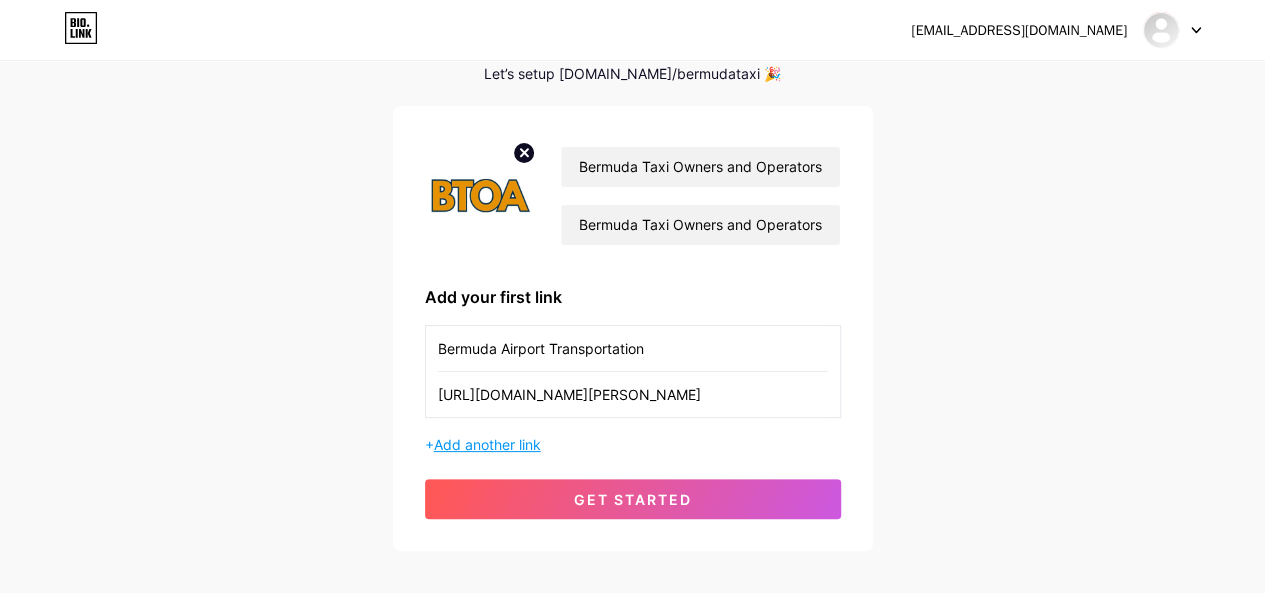 type on "[URL][DOMAIN_NAME][PERSON_NAME]" 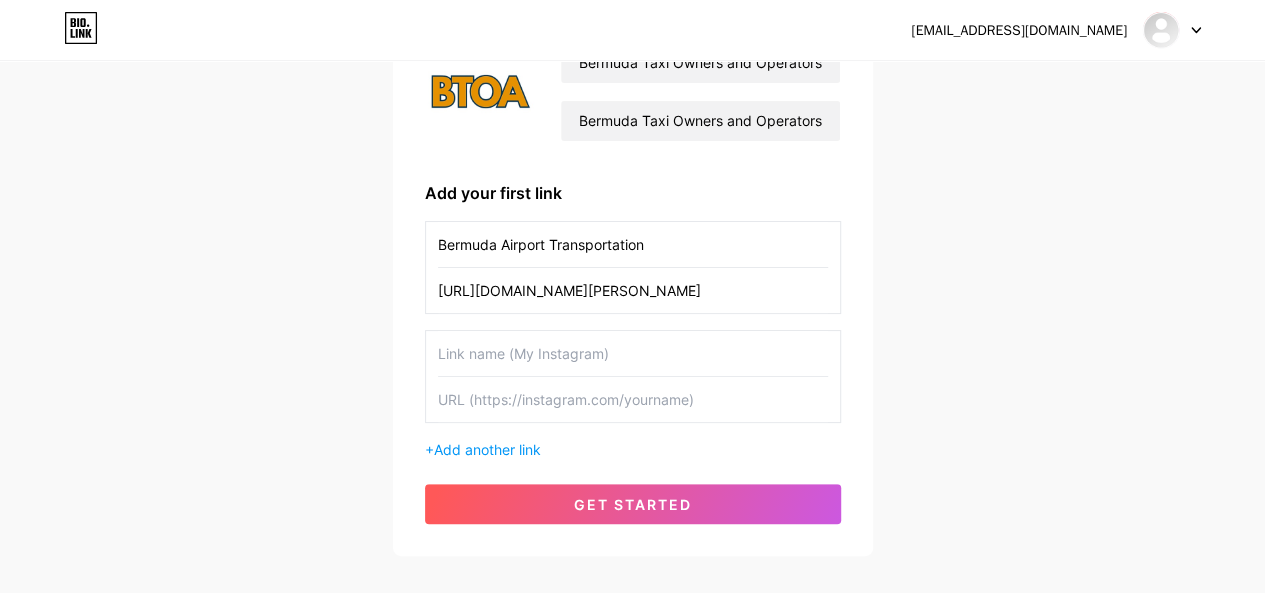 scroll, scrollTop: 298, scrollLeft: 0, axis: vertical 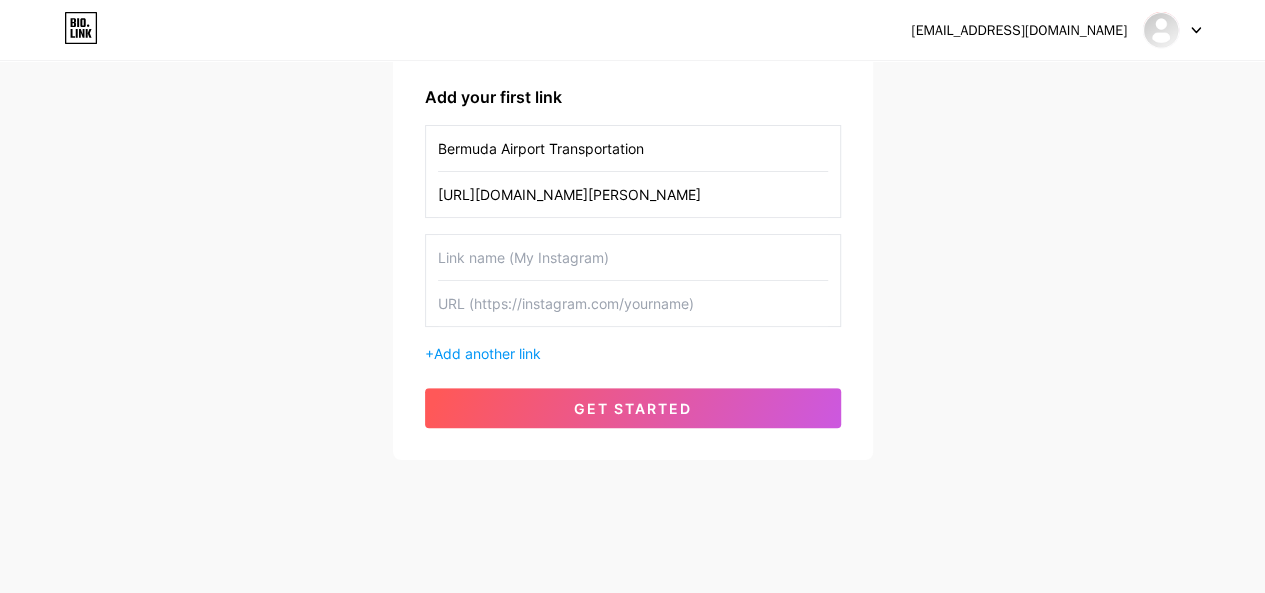 click at bounding box center (633, 257) 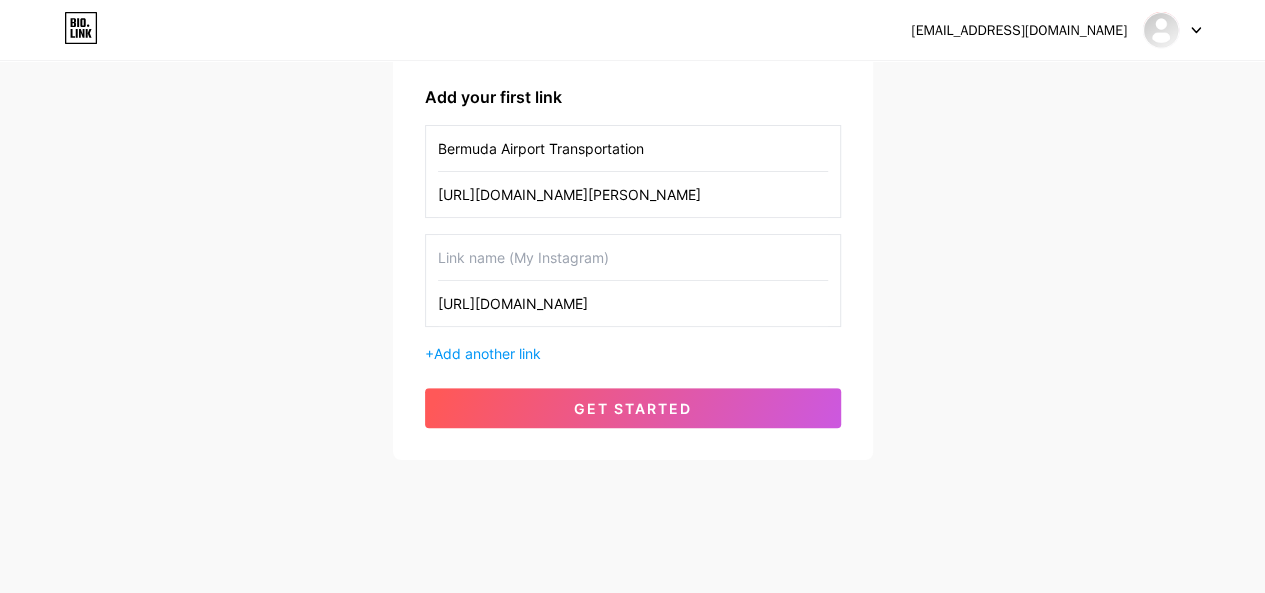type on "[URL][DOMAIN_NAME]" 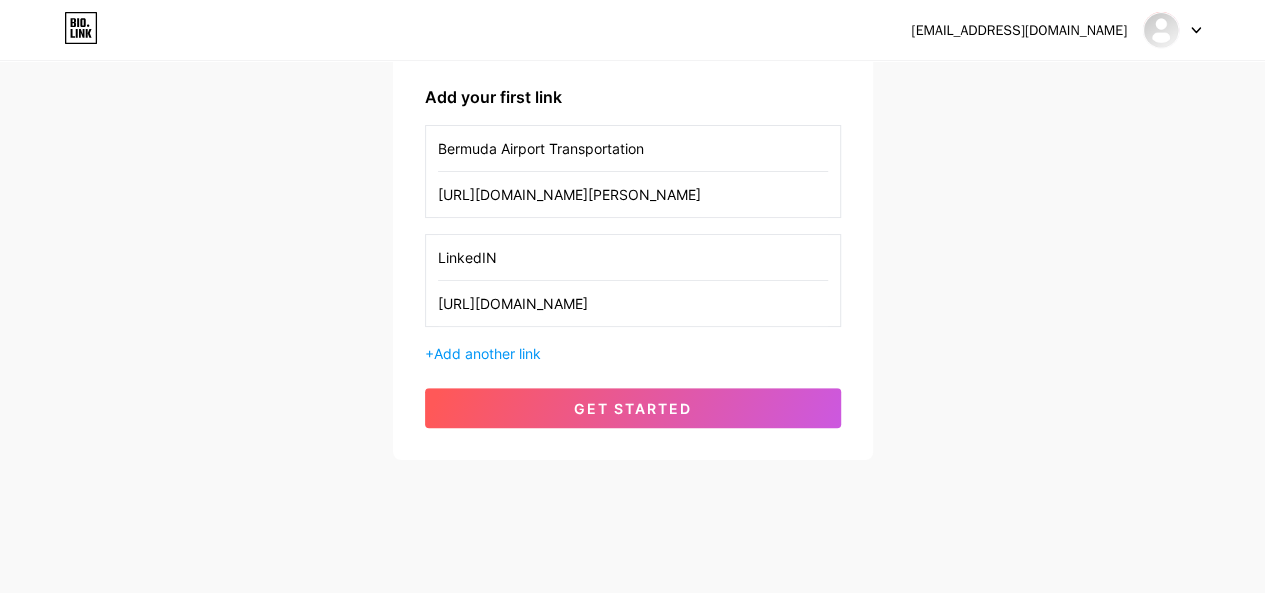type on "LinkedIN" 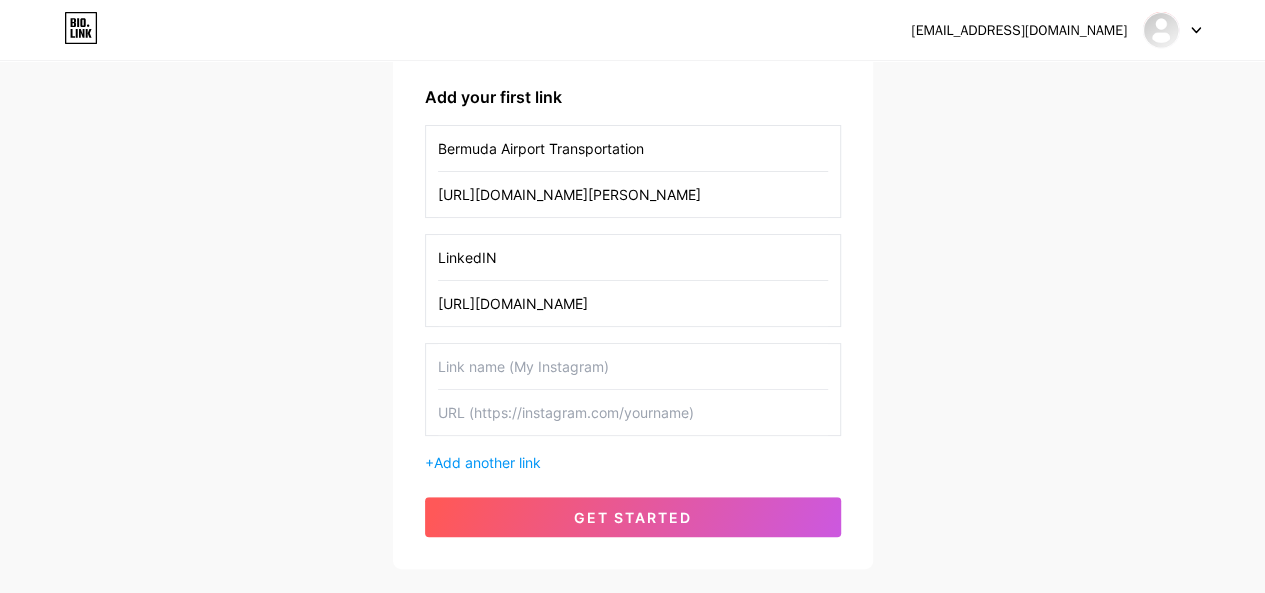 click at bounding box center [633, 412] 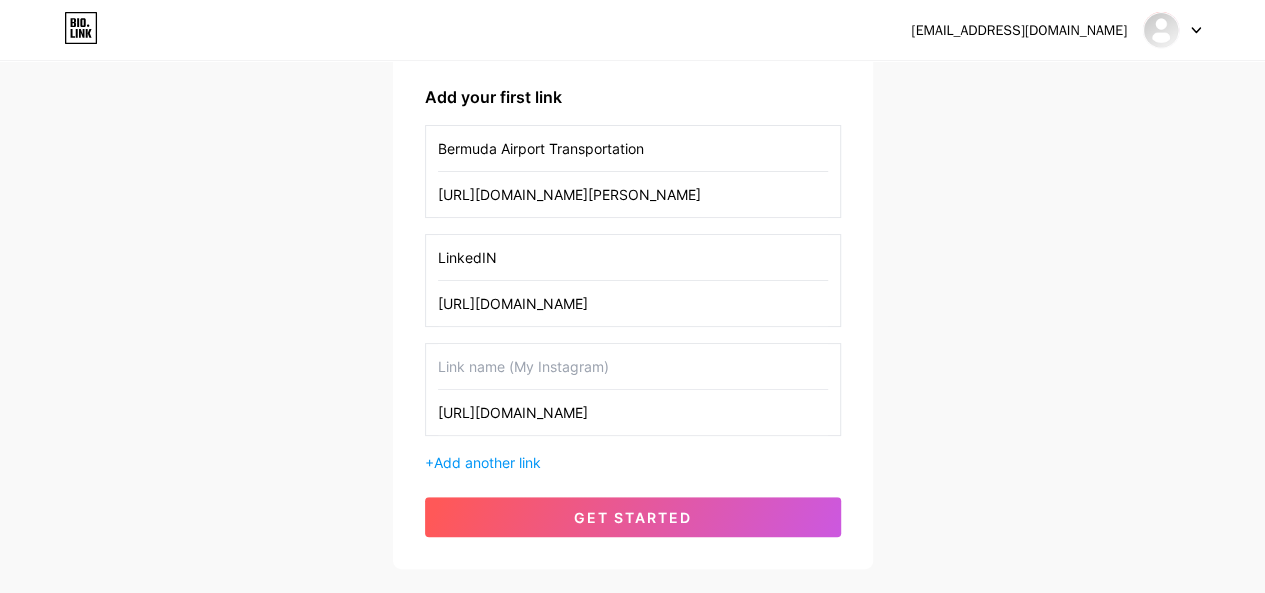 type on "[URL][DOMAIN_NAME]" 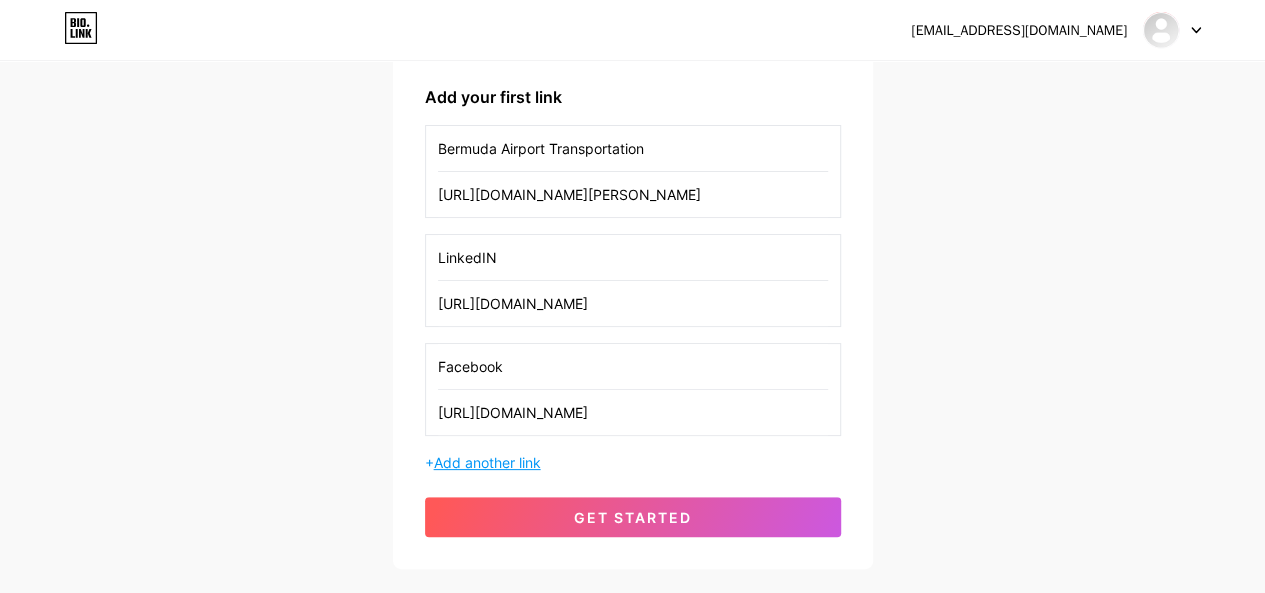 type on "Facebook" 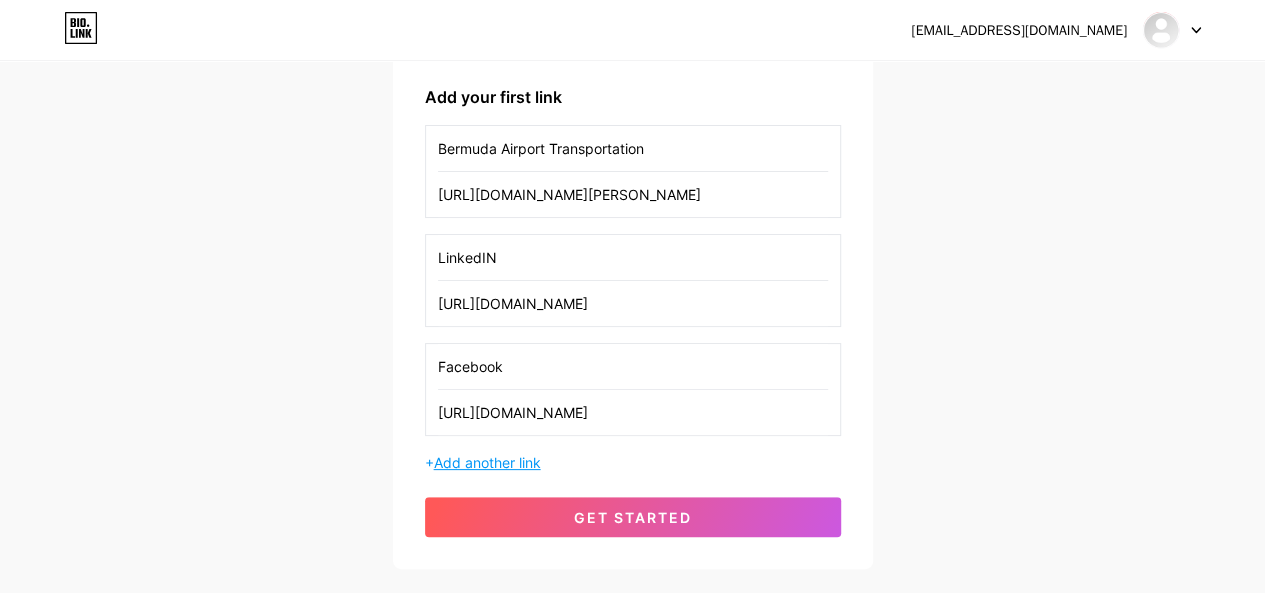 click on "Add another link" at bounding box center (487, 462) 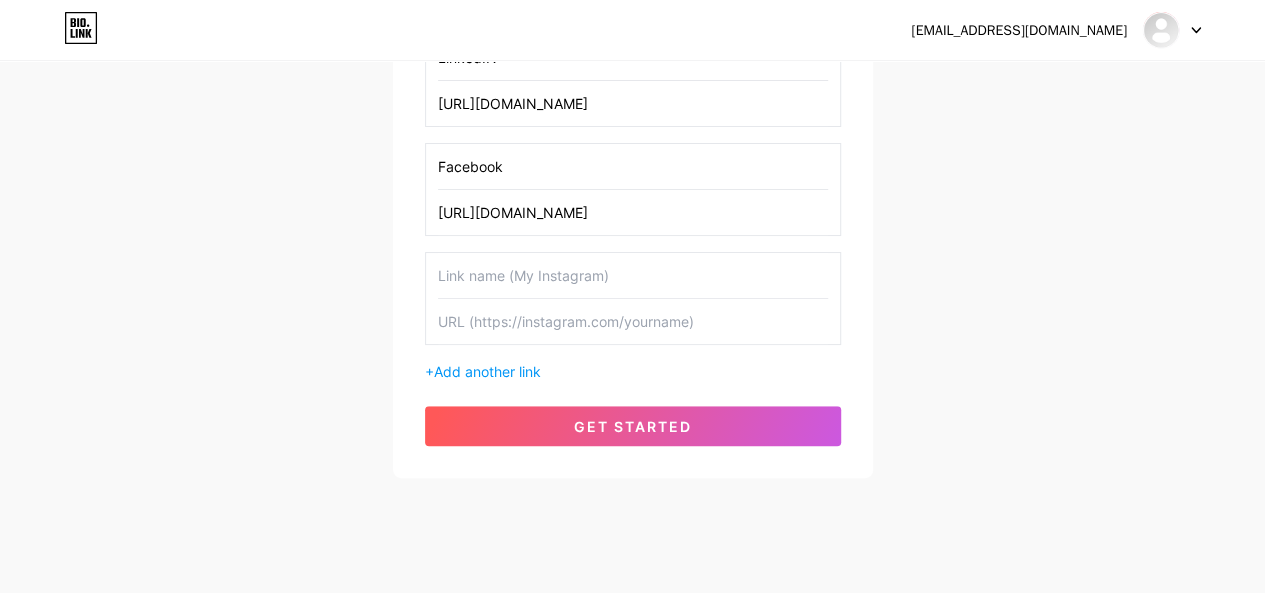 scroll, scrollTop: 498, scrollLeft: 0, axis: vertical 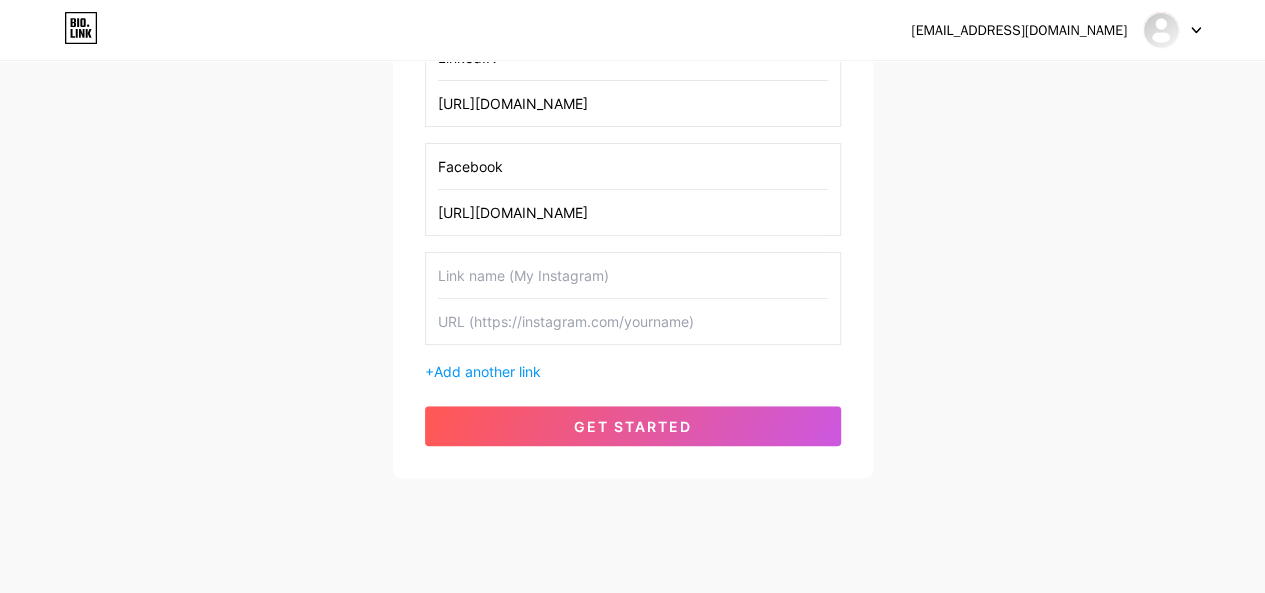 click at bounding box center [633, 321] 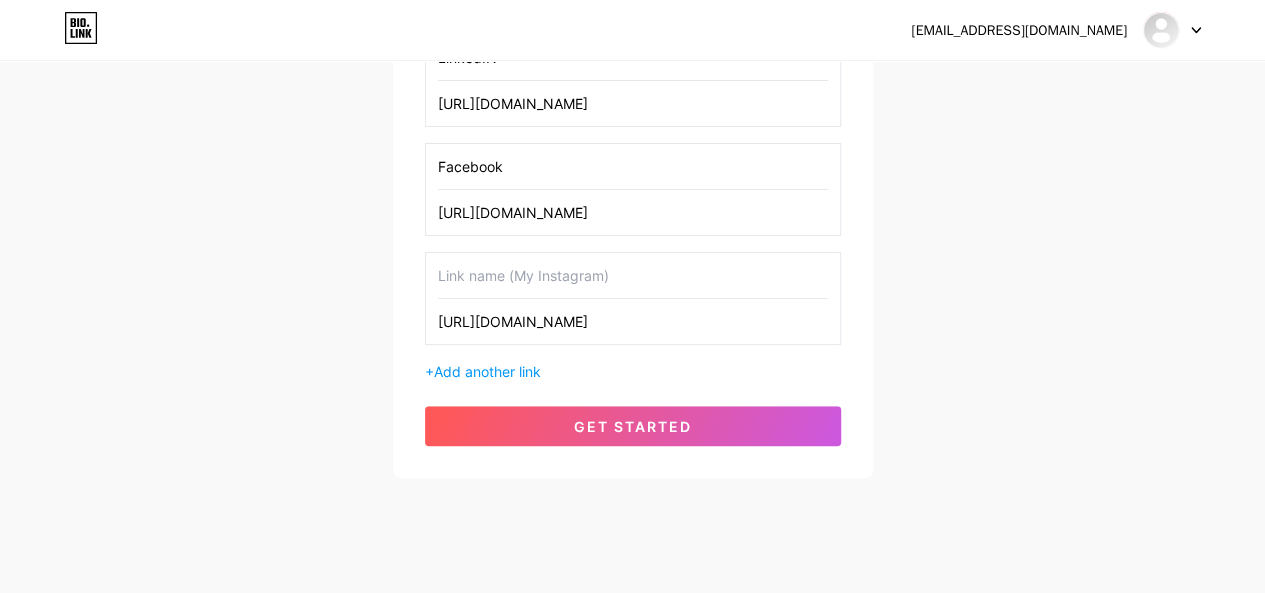type on "[URL][DOMAIN_NAME]" 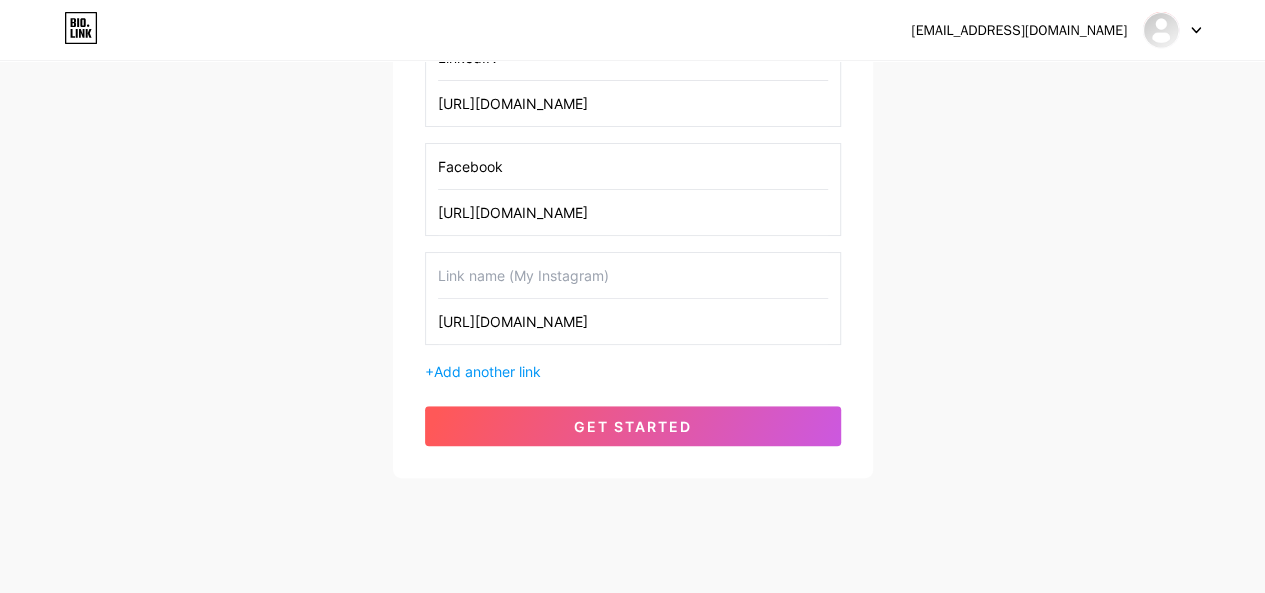 click at bounding box center [633, 275] 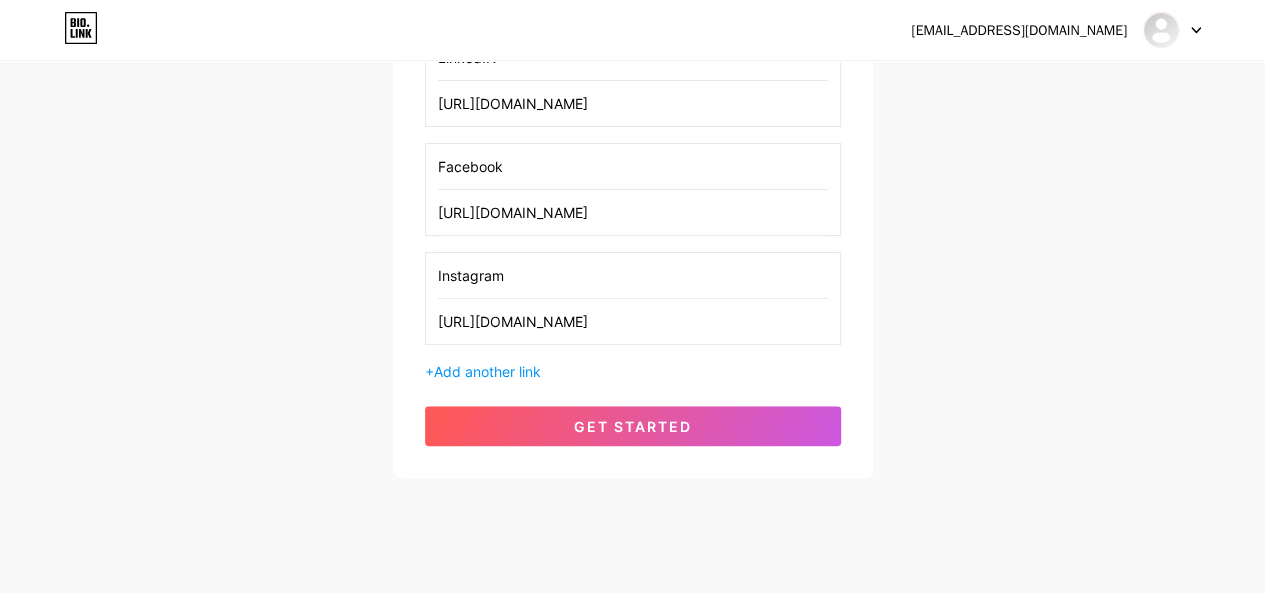 type on "Instagram" 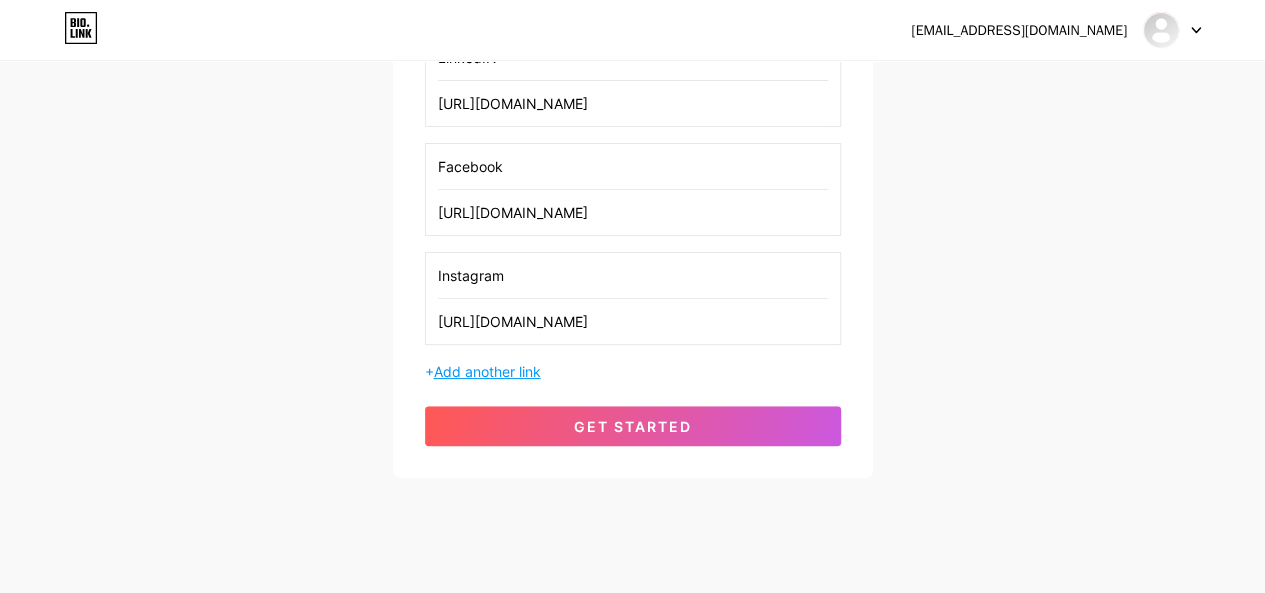 click on "Add another link" at bounding box center (487, 371) 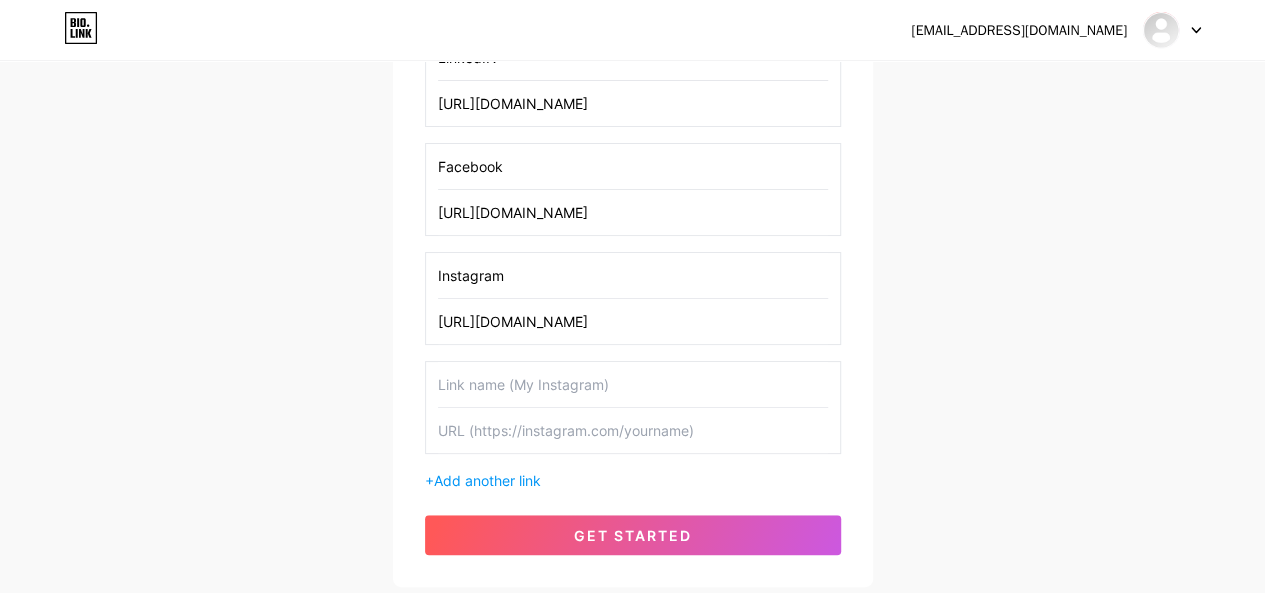 click at bounding box center (633, 430) 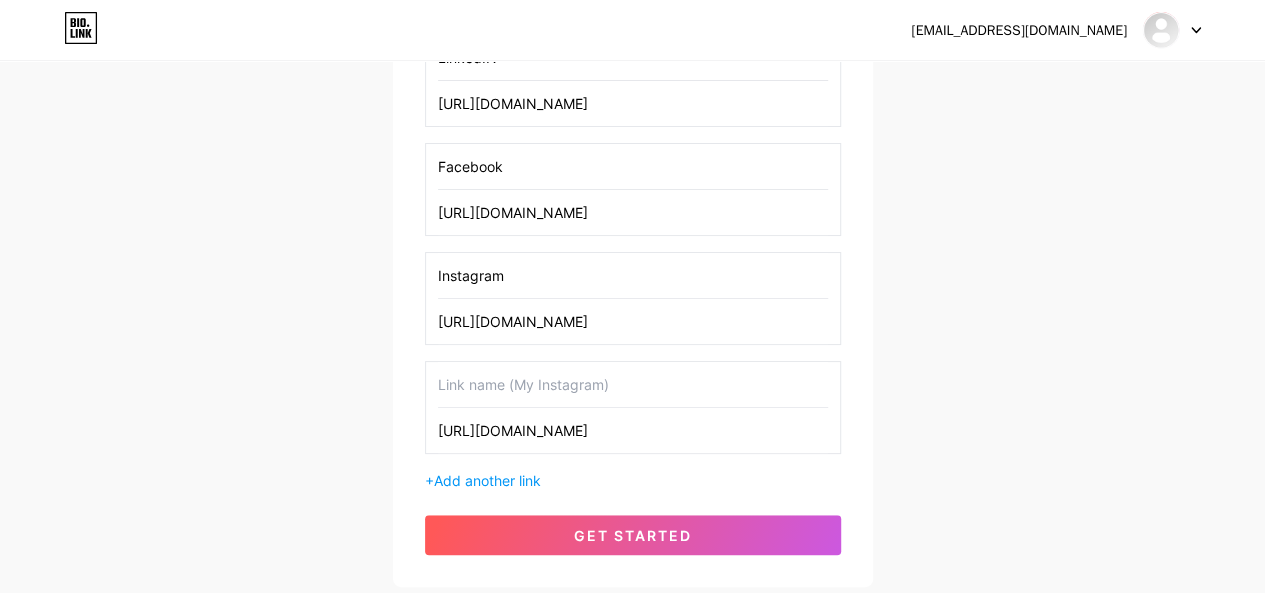 type on "[URL][DOMAIN_NAME]" 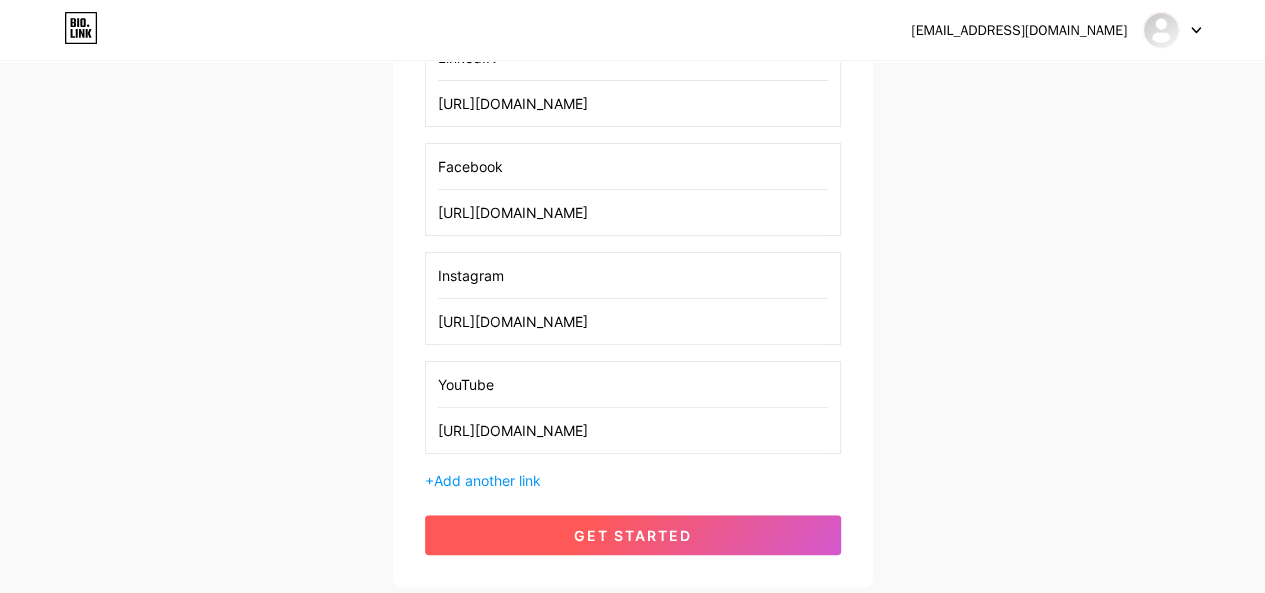 type on "YouTube" 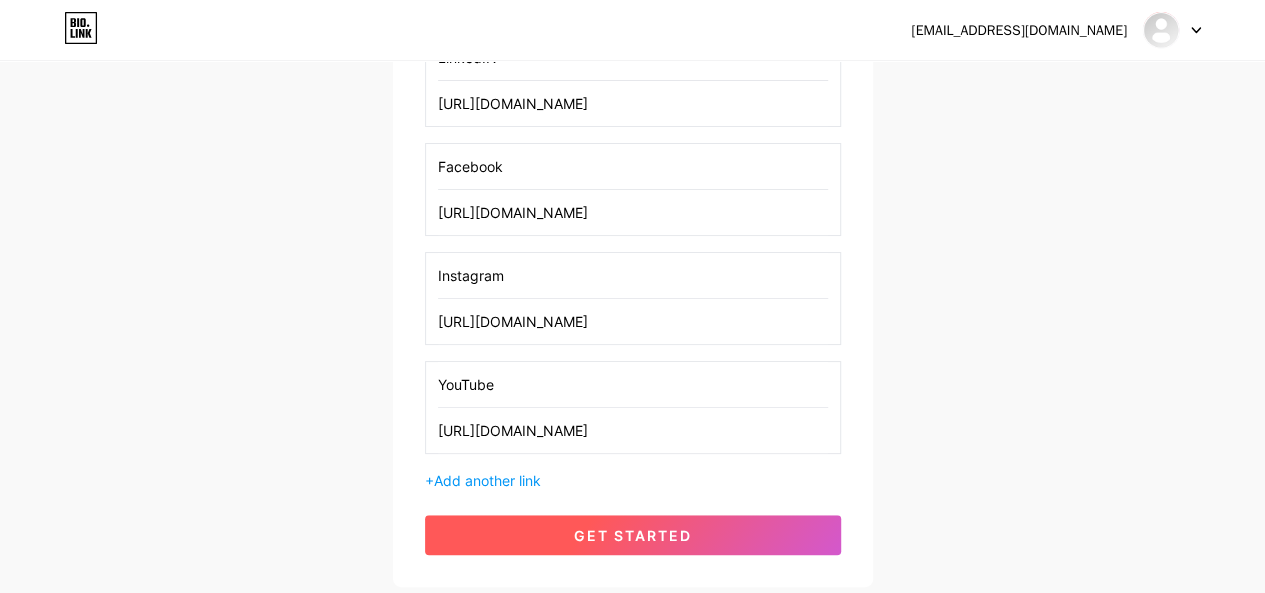 click on "get started" at bounding box center (633, 535) 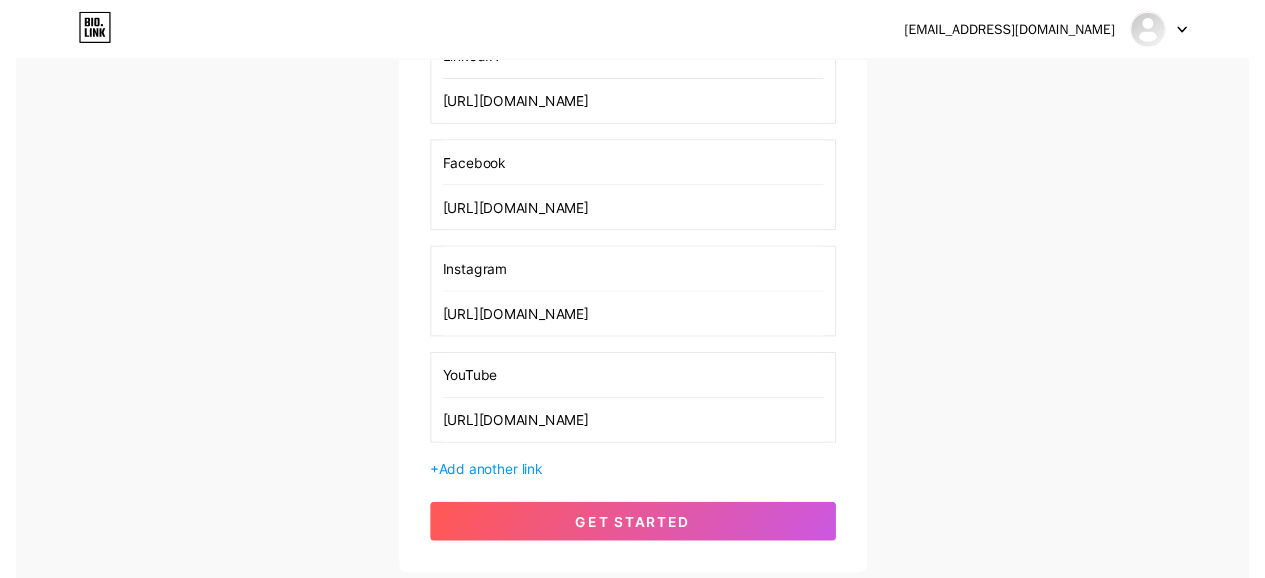 scroll, scrollTop: 0, scrollLeft: 0, axis: both 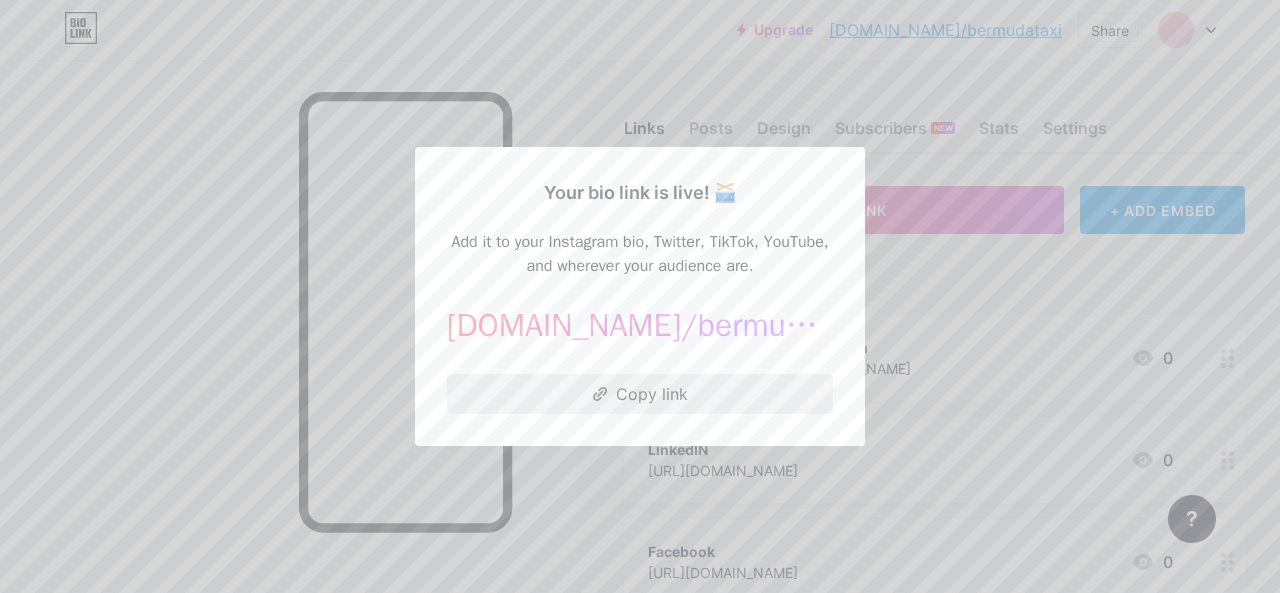 click on "Copy link" at bounding box center [640, 394] 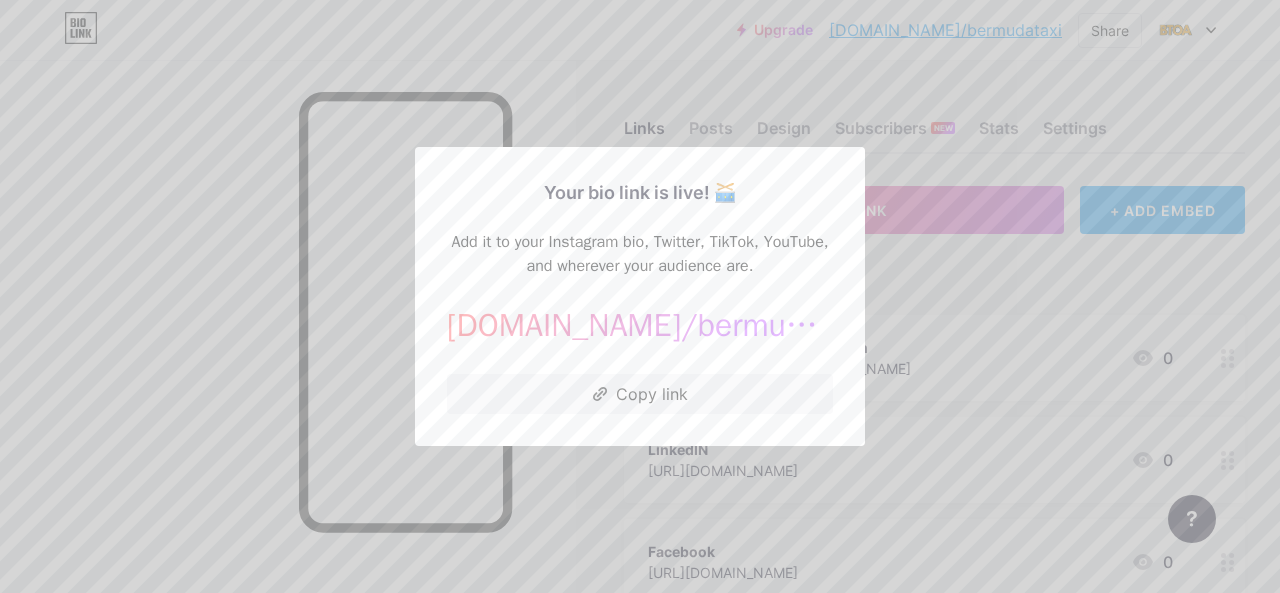 click at bounding box center (640, 296) 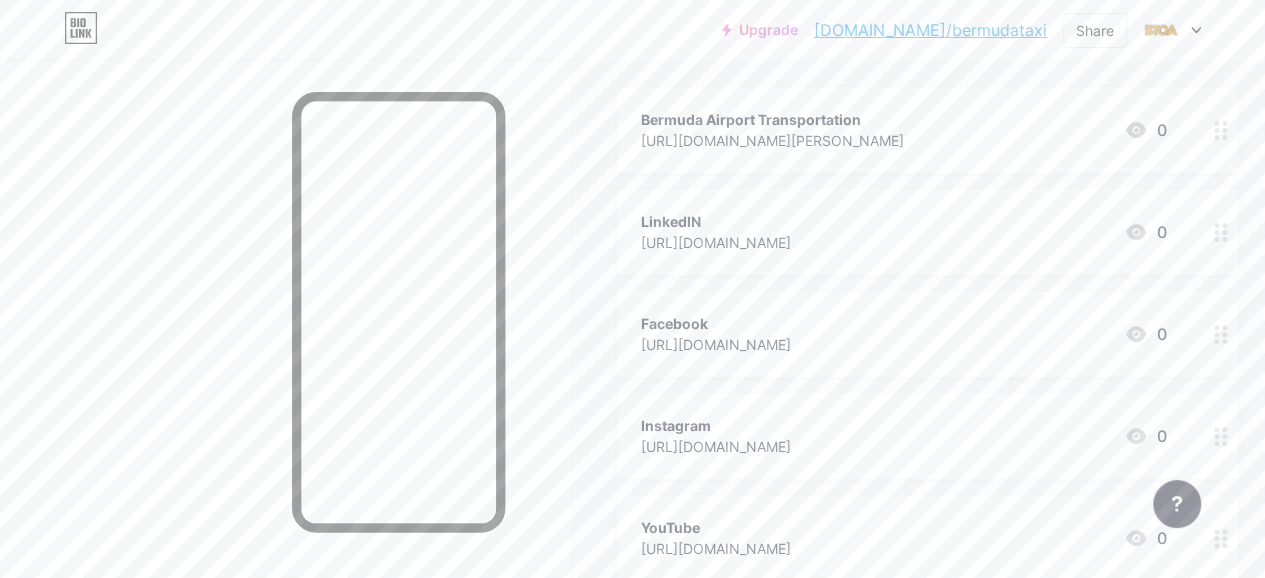 scroll, scrollTop: 0, scrollLeft: 0, axis: both 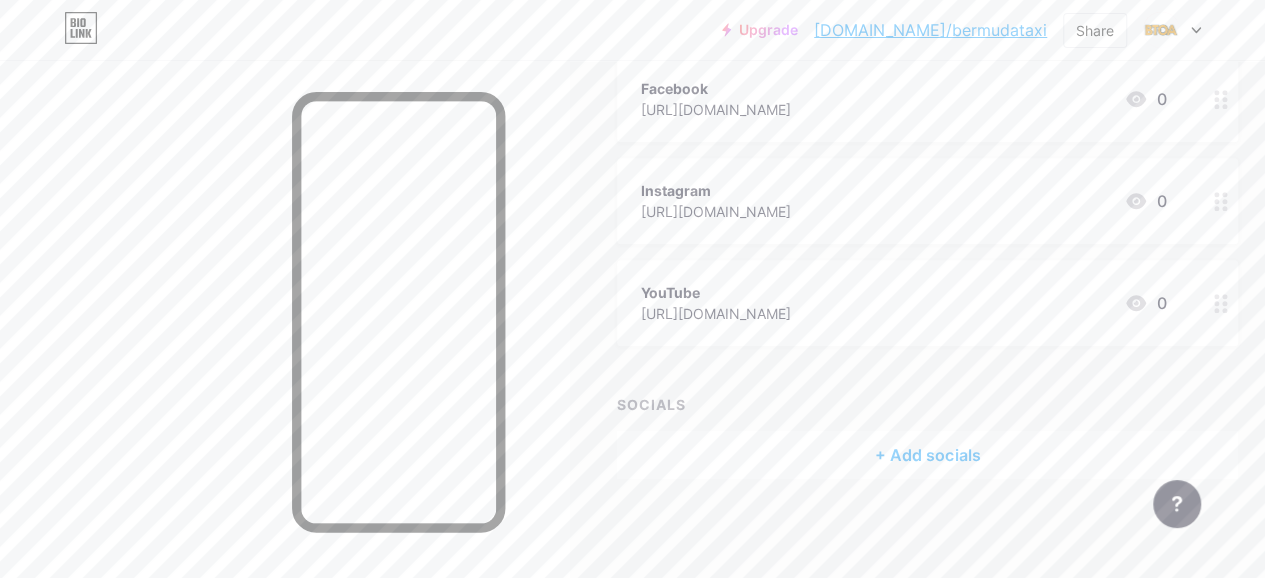 click on "+ Add socials" at bounding box center (927, 455) 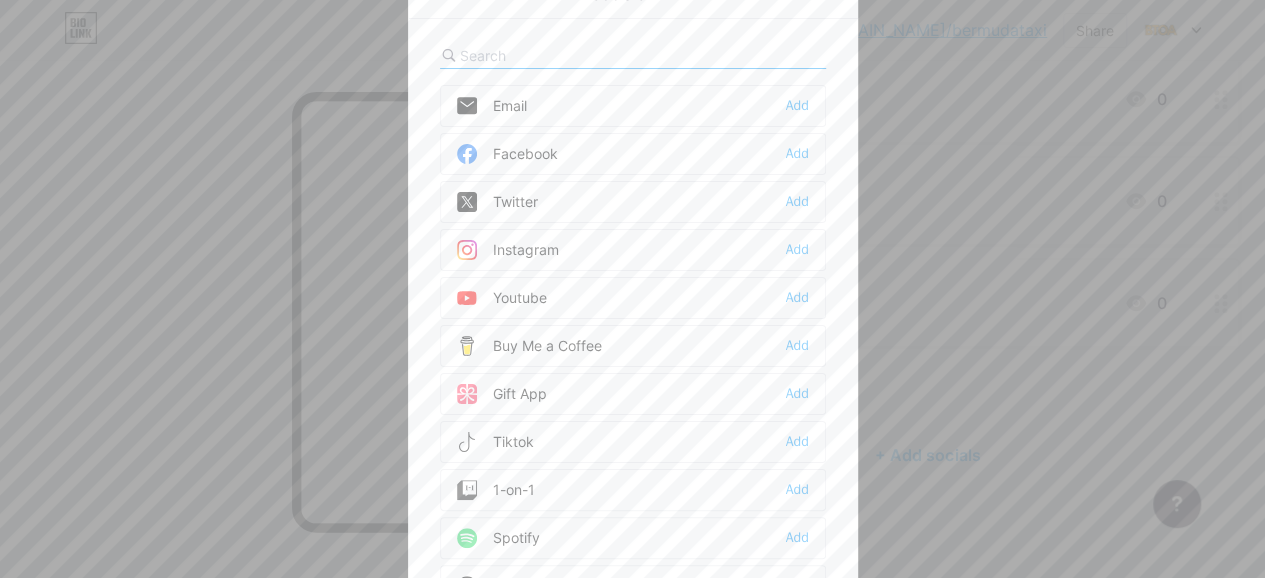 scroll, scrollTop: 448, scrollLeft: 0, axis: vertical 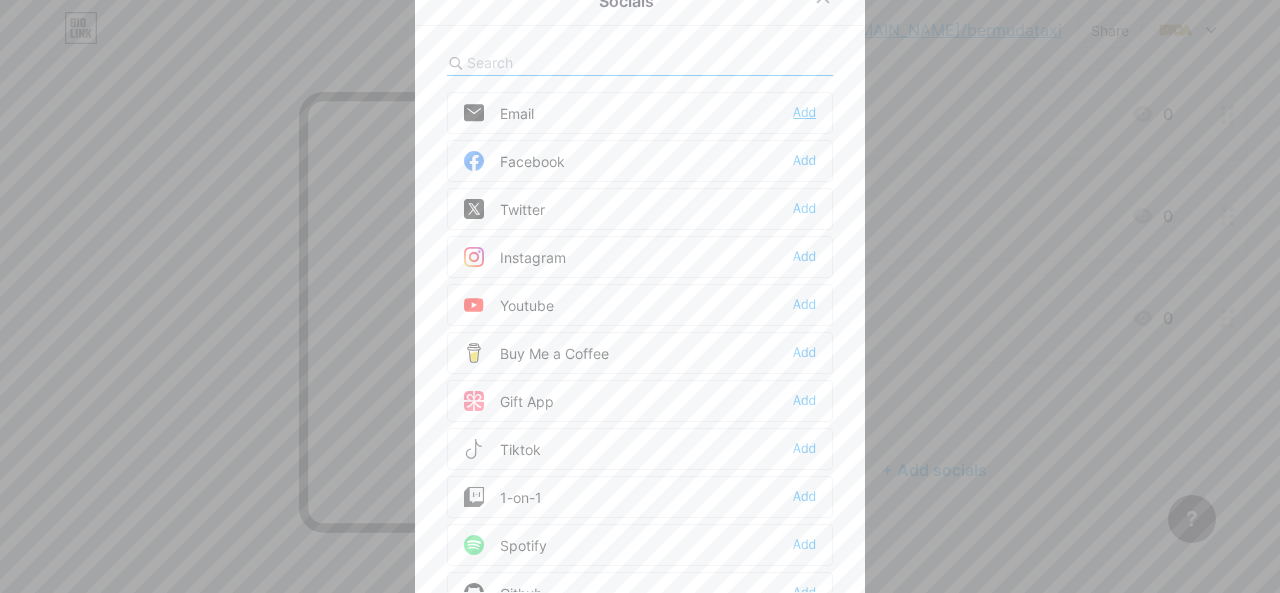 click on "Add" at bounding box center [804, 113] 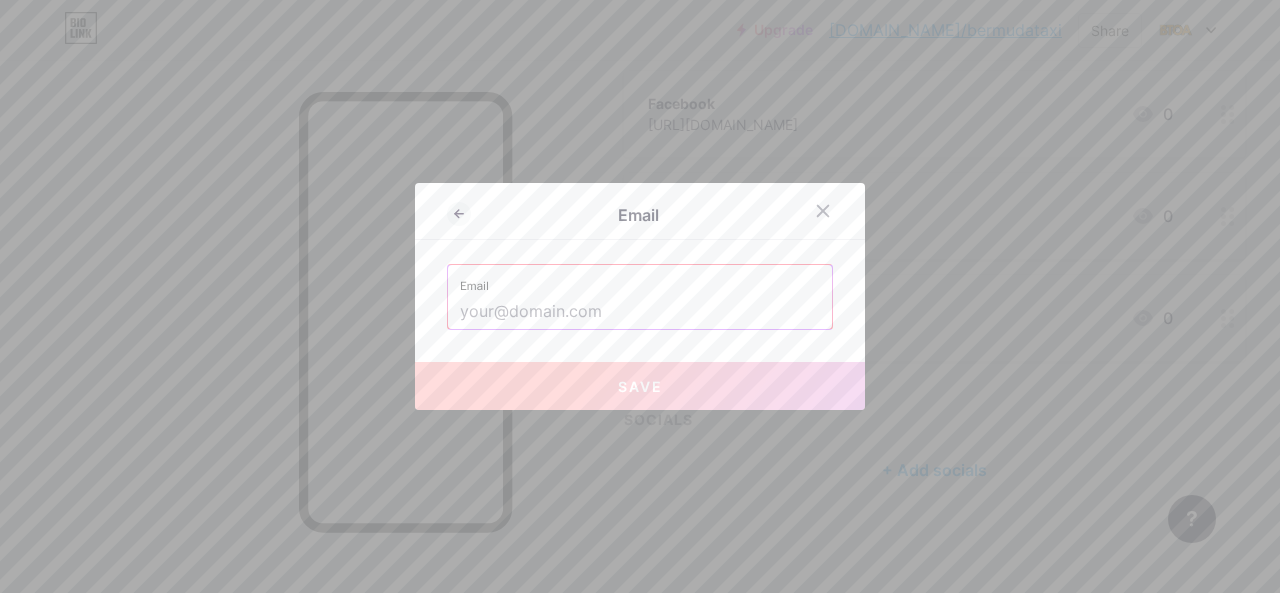 click at bounding box center (640, 312) 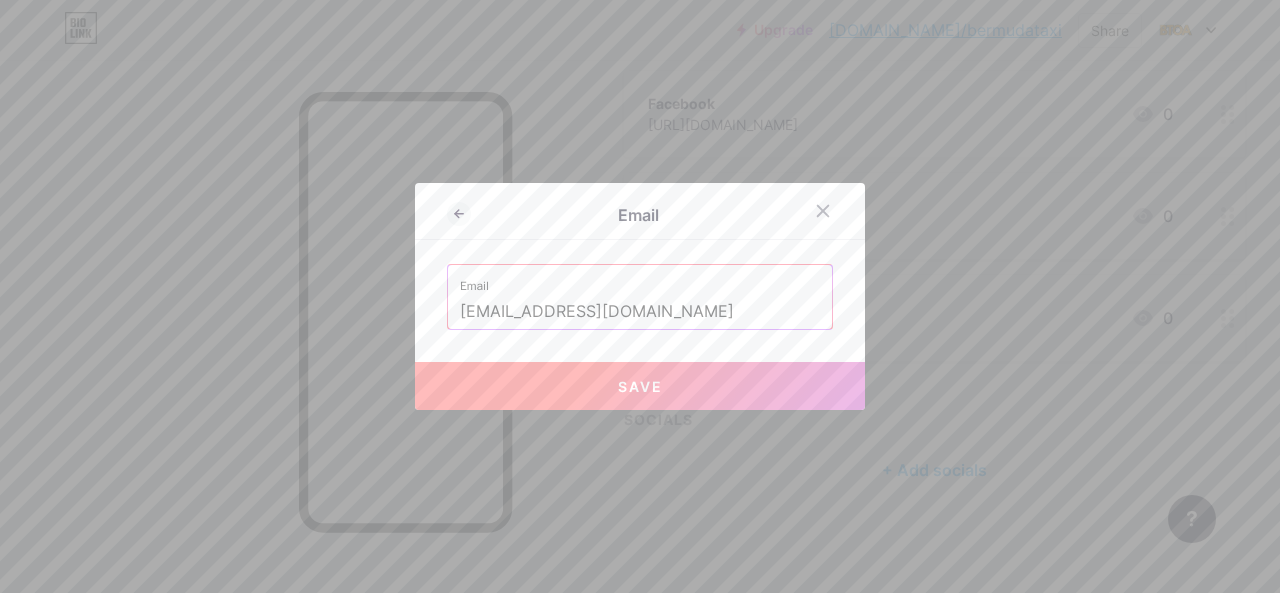 click on "Save" at bounding box center (640, 386) 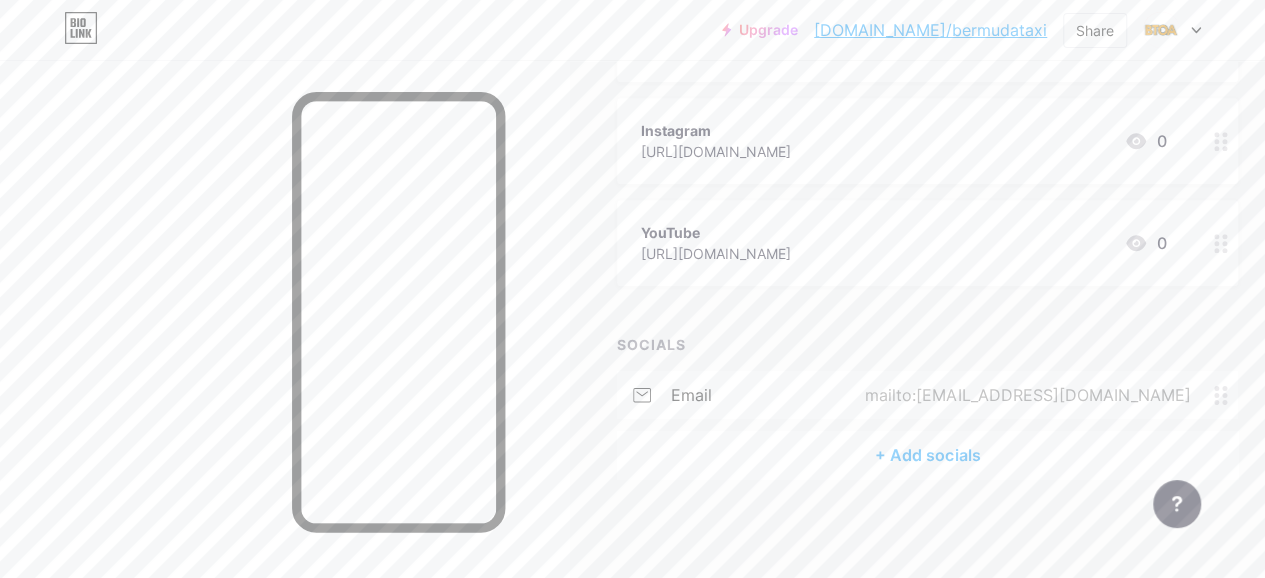 click on "+ Add socials" at bounding box center [927, 455] 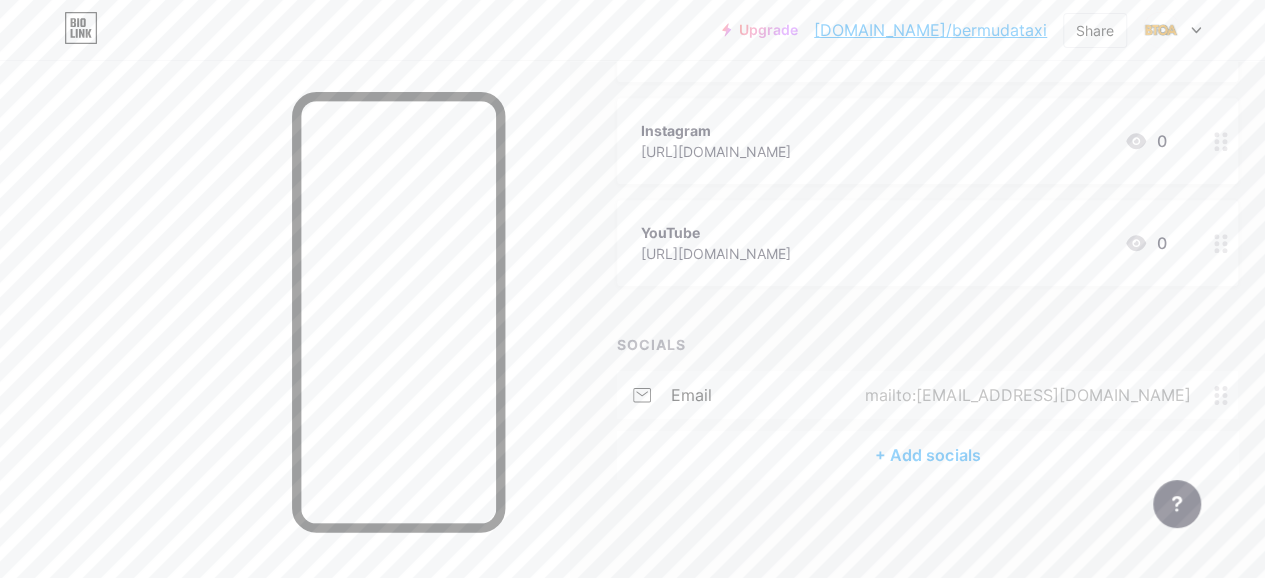 scroll, scrollTop: 508, scrollLeft: 0, axis: vertical 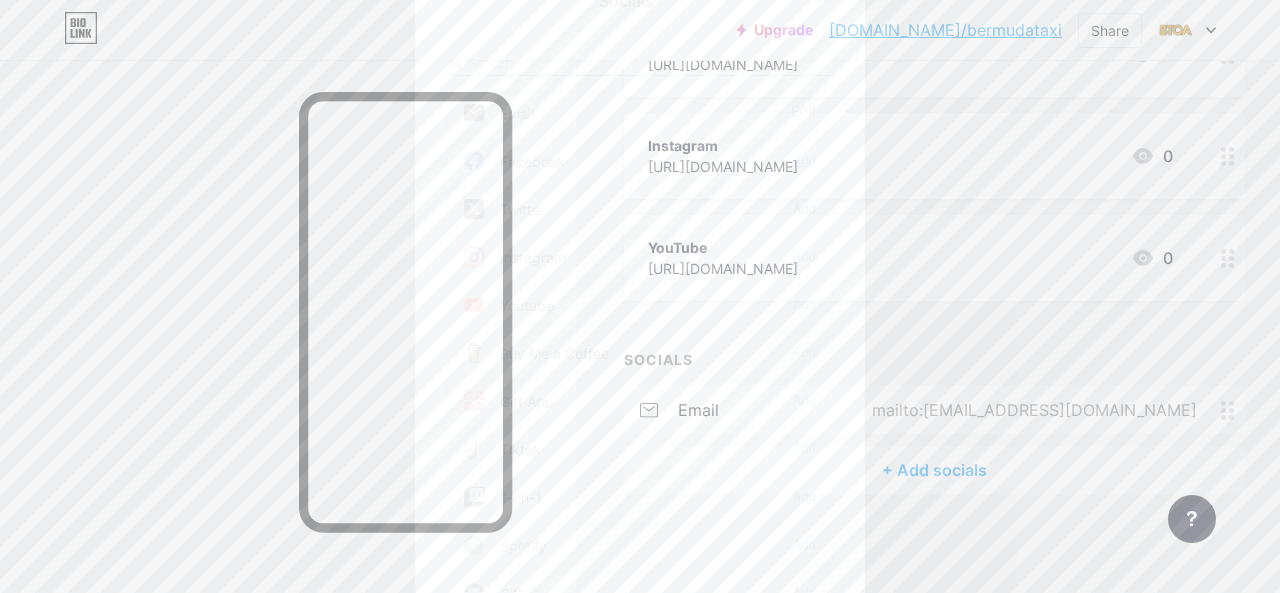 click on "Add" at bounding box center [804, 161] 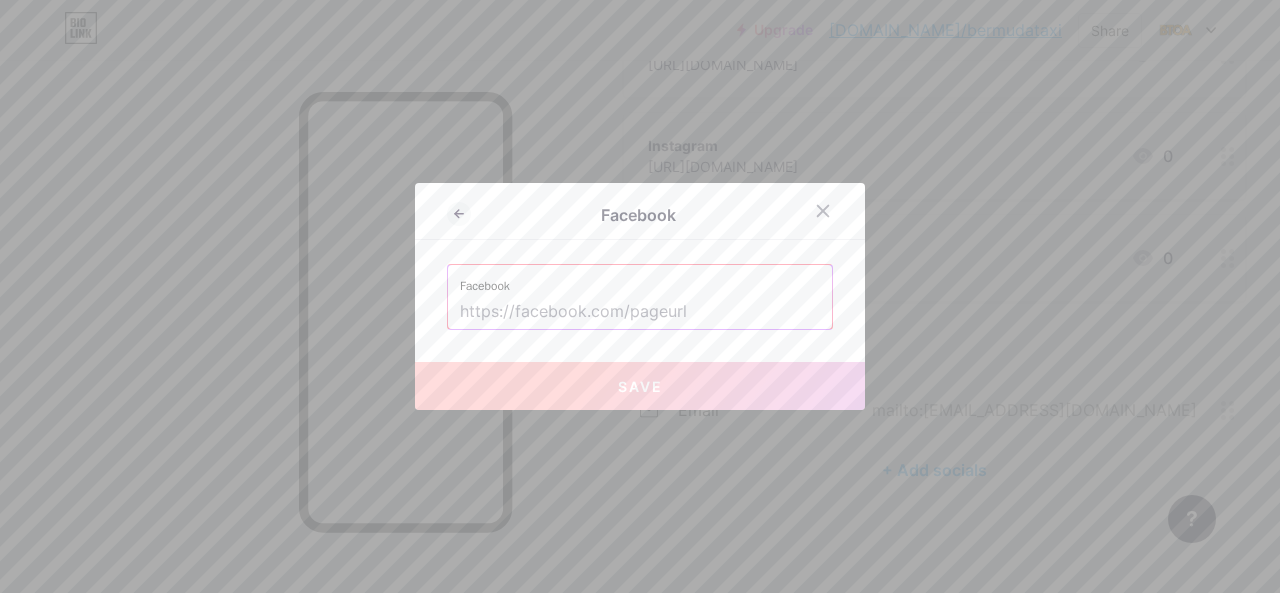 click on "Facebook" at bounding box center (640, 280) 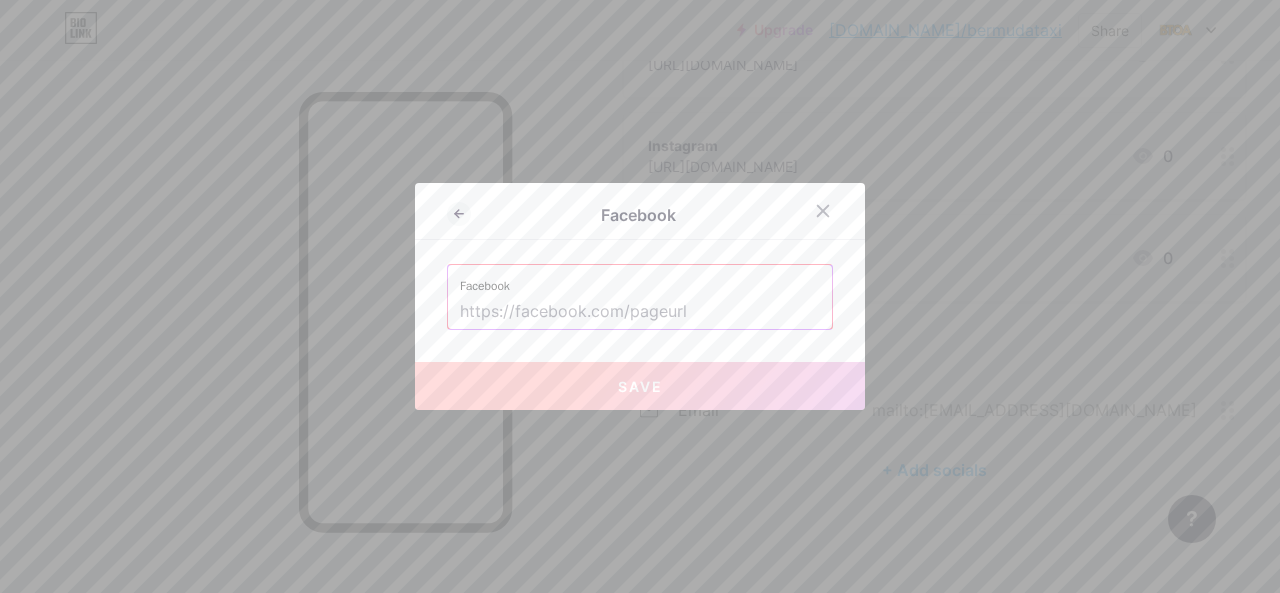 click at bounding box center (640, 606) 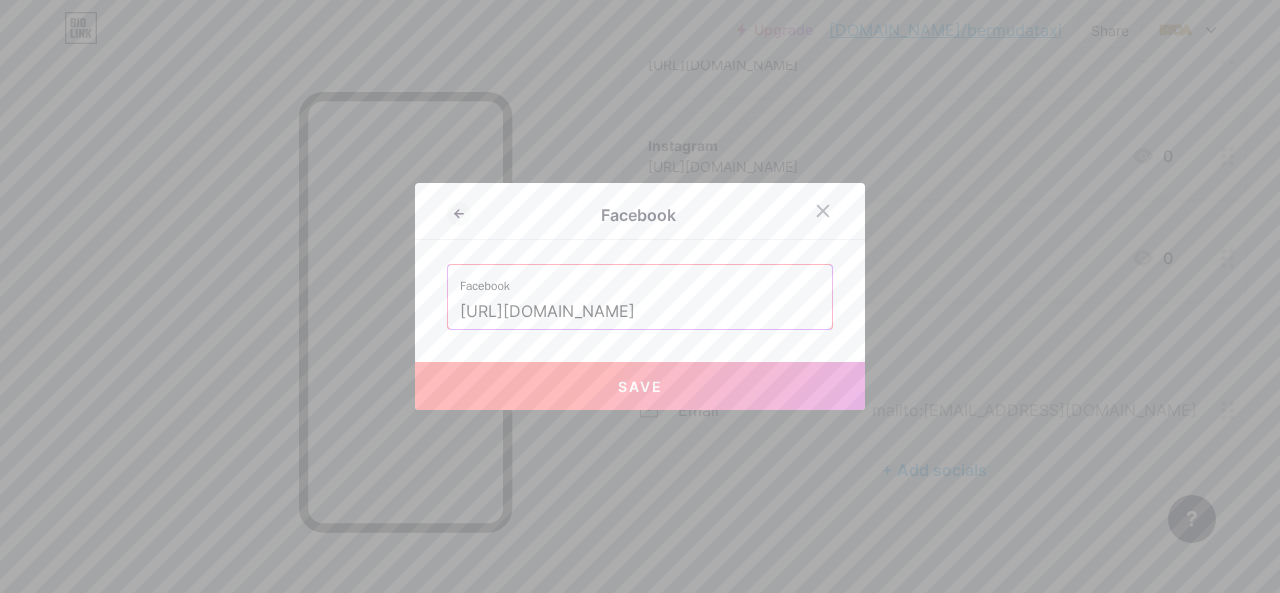 click on "Save" at bounding box center (640, 386) 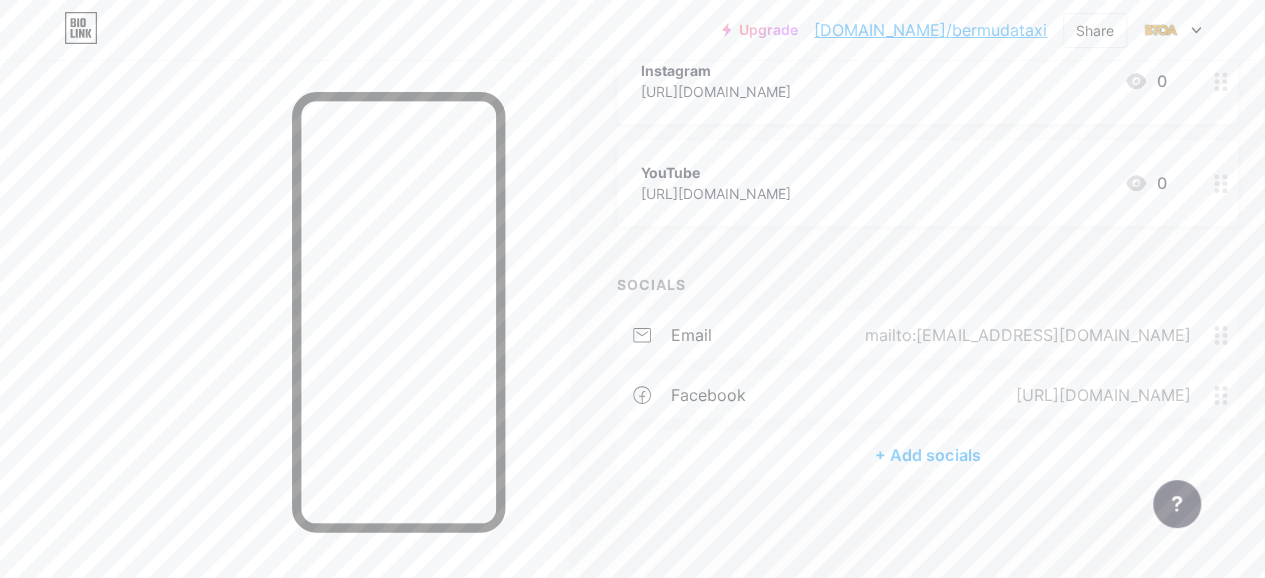 click on "+ Add socials" at bounding box center (927, 455) 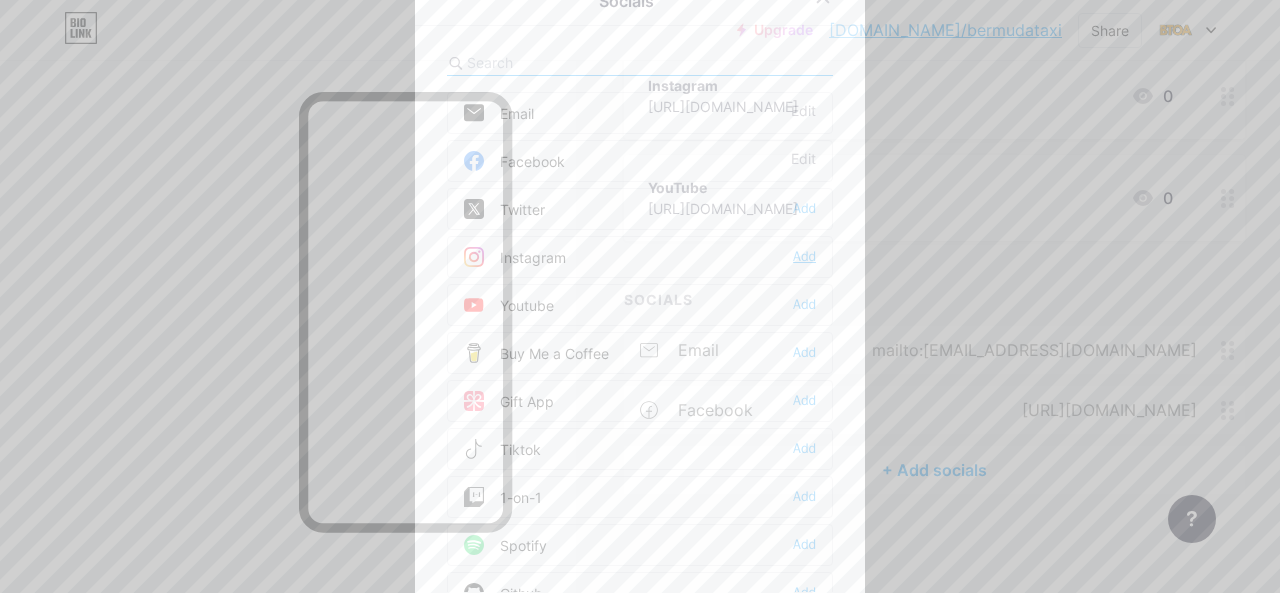 click on "Add" at bounding box center (804, 257) 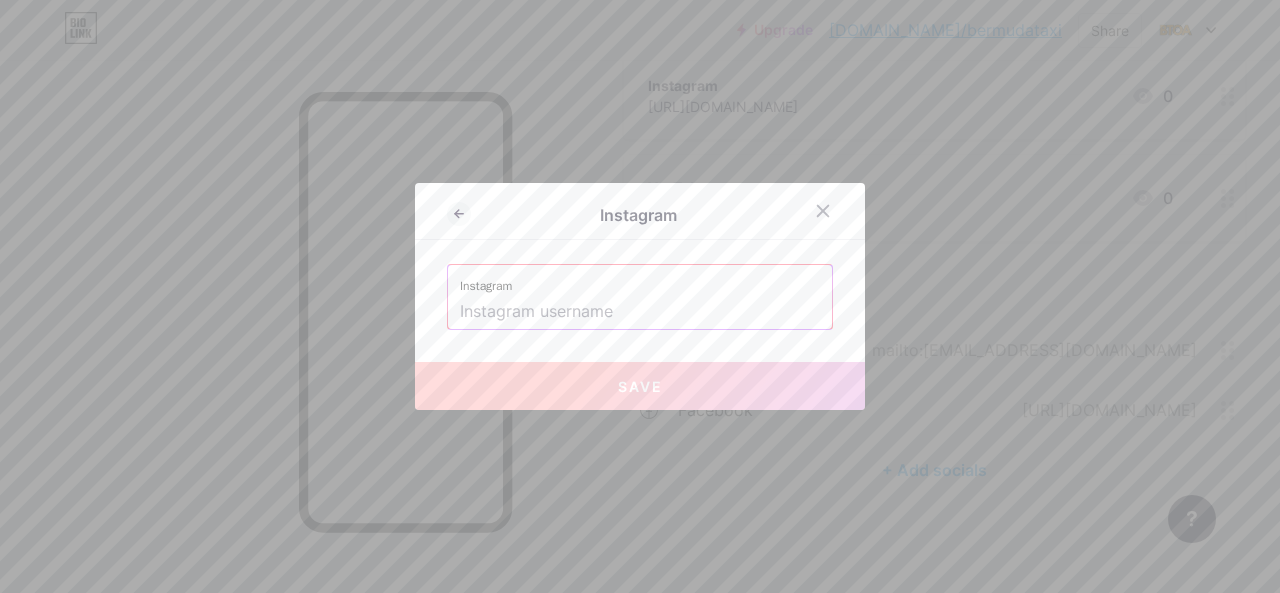 click at bounding box center (640, 312) 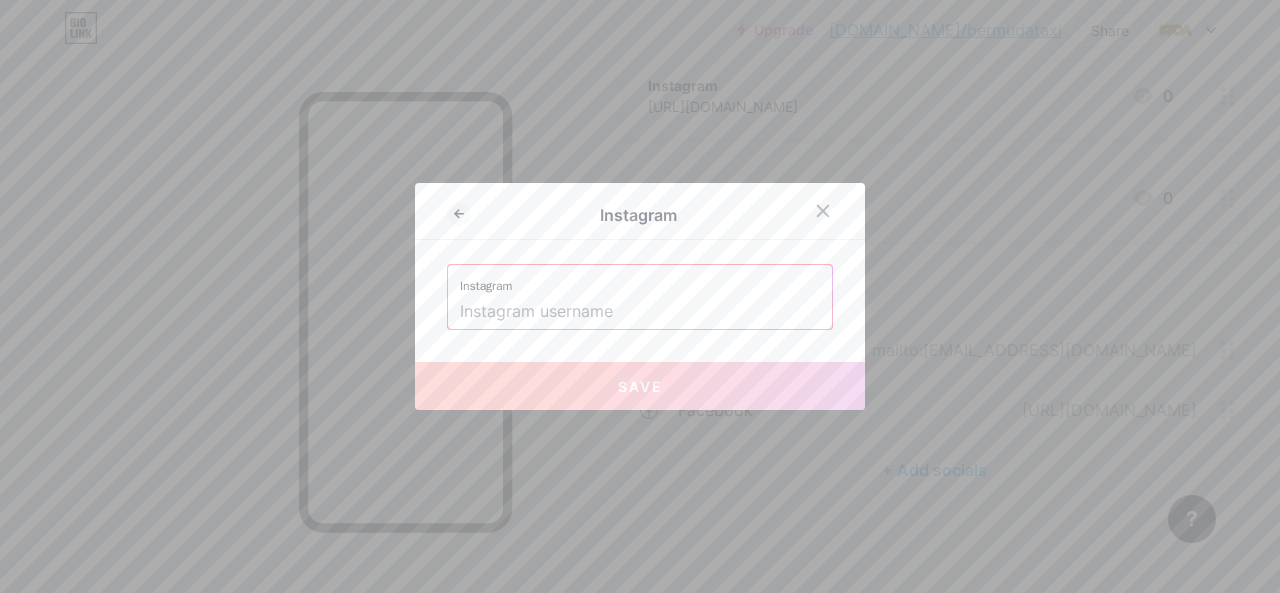 click on "[URL][DOMAIN_NAME]" at bounding box center (640, 1038) 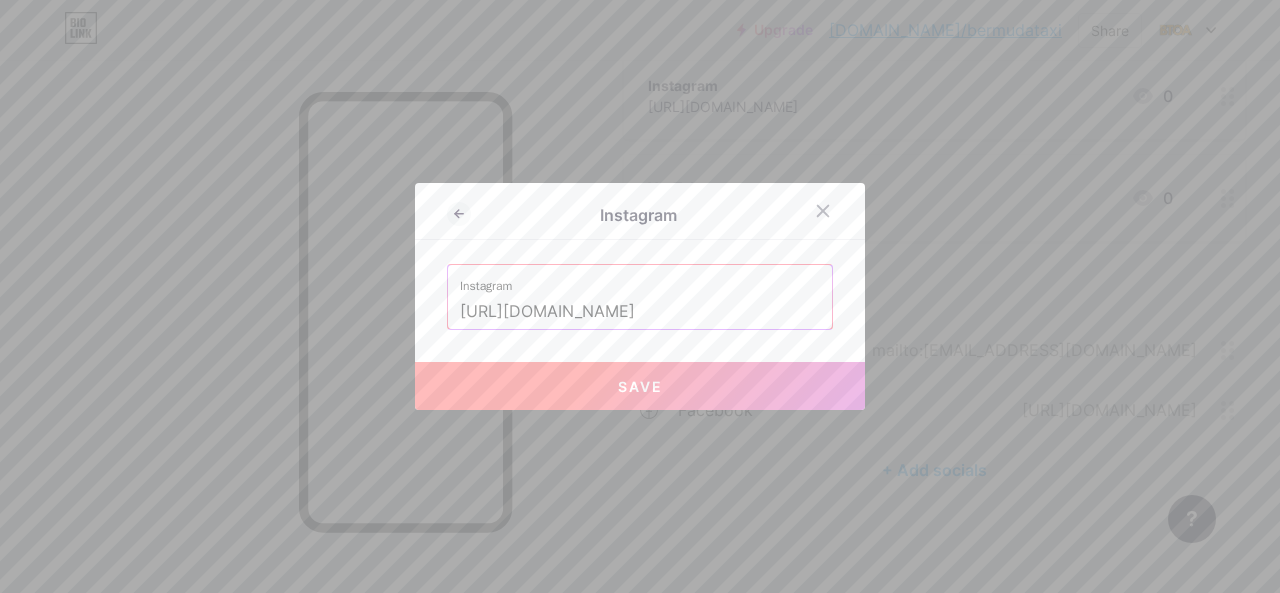 click on "Save" at bounding box center (640, 386) 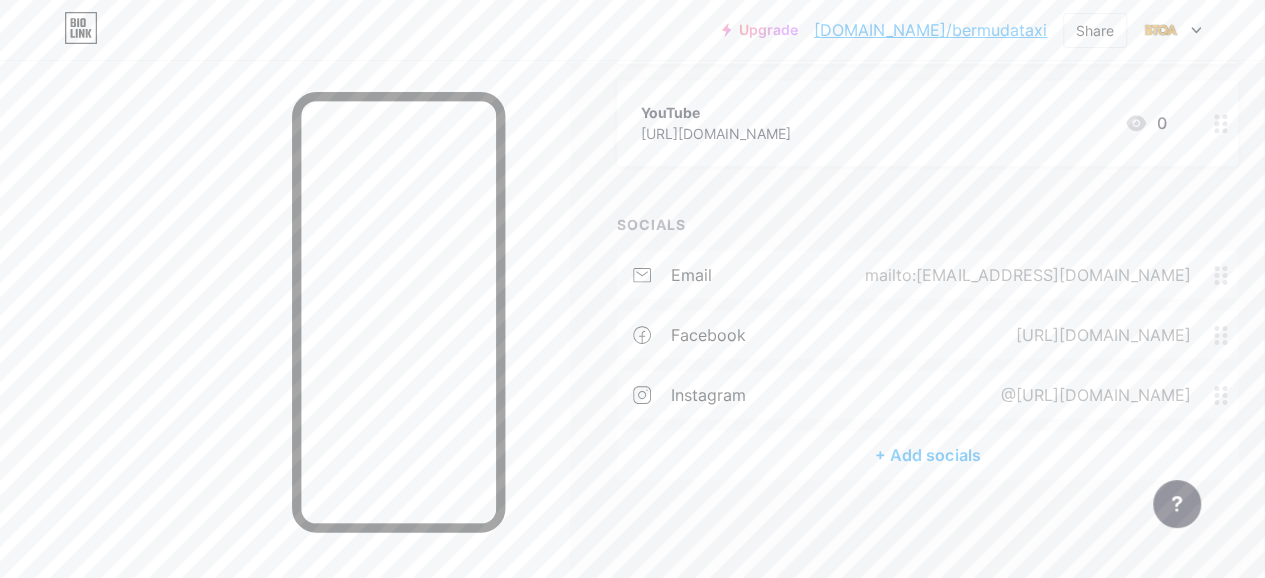 click on "+ Add socials" at bounding box center [927, 455] 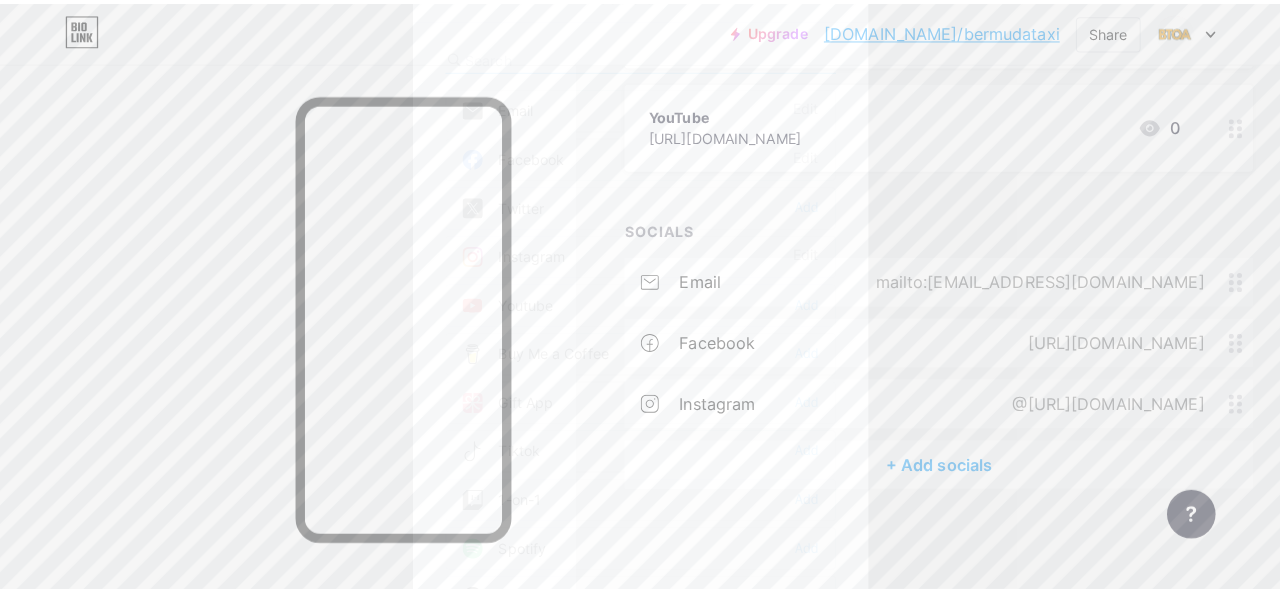 scroll, scrollTop: 628, scrollLeft: 0, axis: vertical 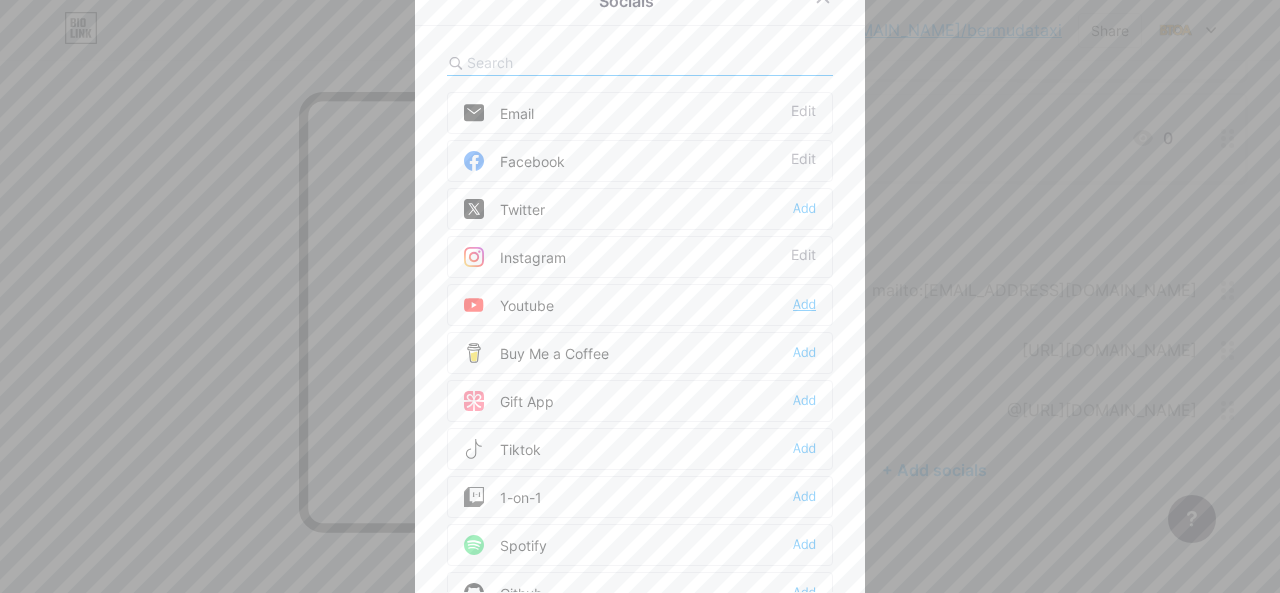 click on "Add" at bounding box center (804, 305) 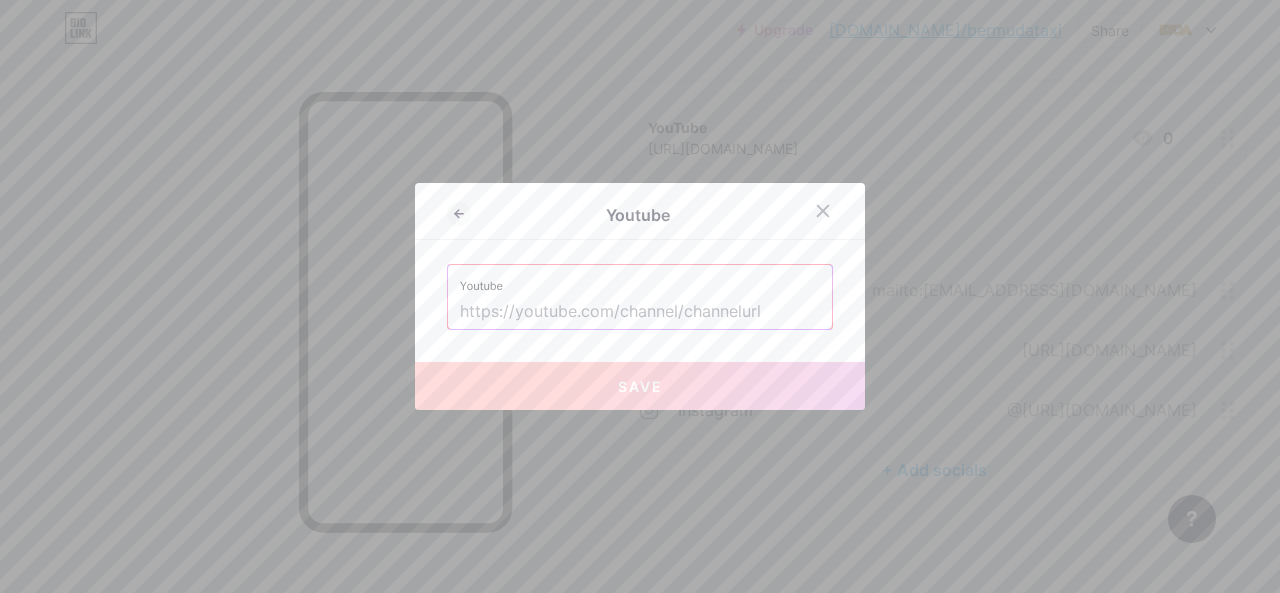 click at bounding box center (640, 312) 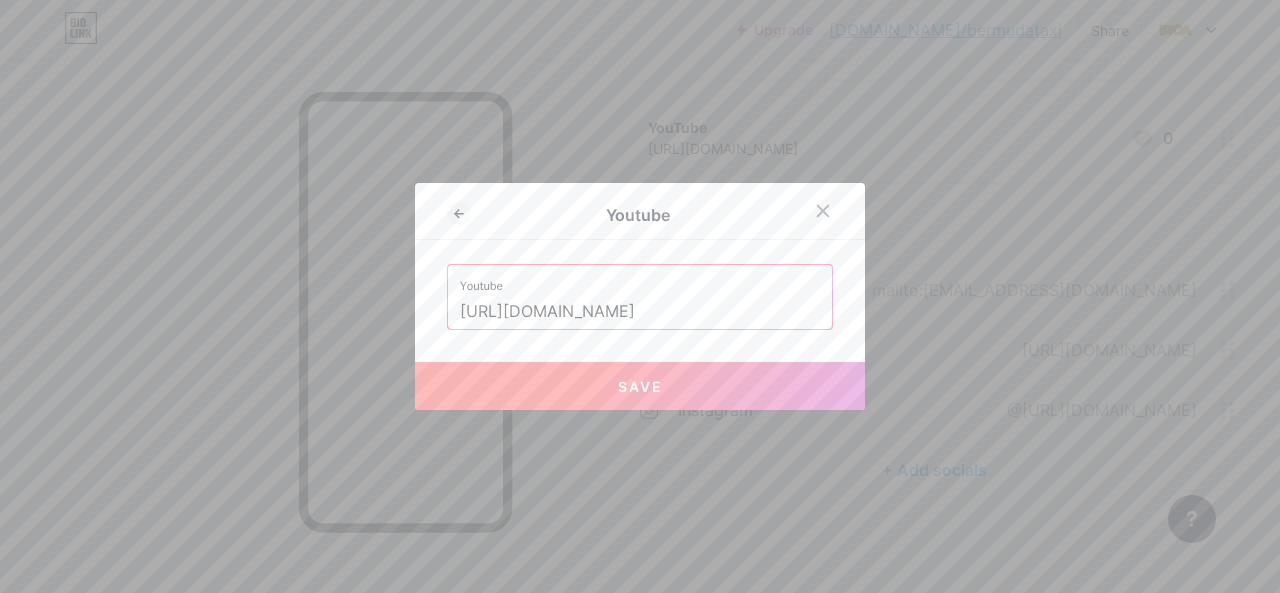 click on "Save" at bounding box center [640, 386] 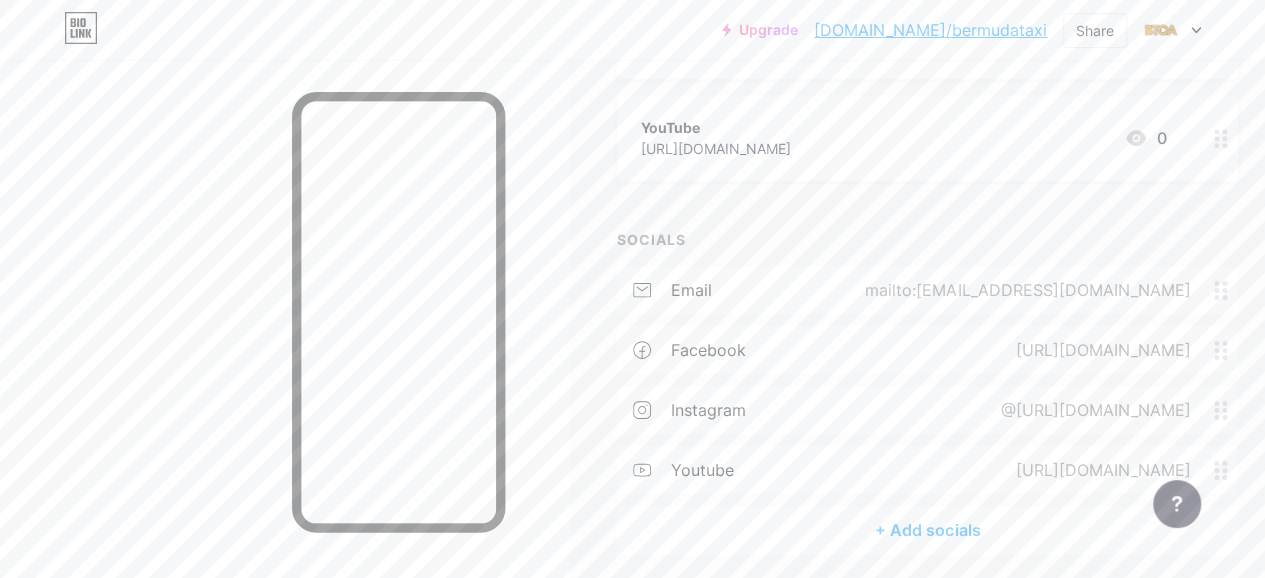 click on "+ Add socials" at bounding box center (927, 530) 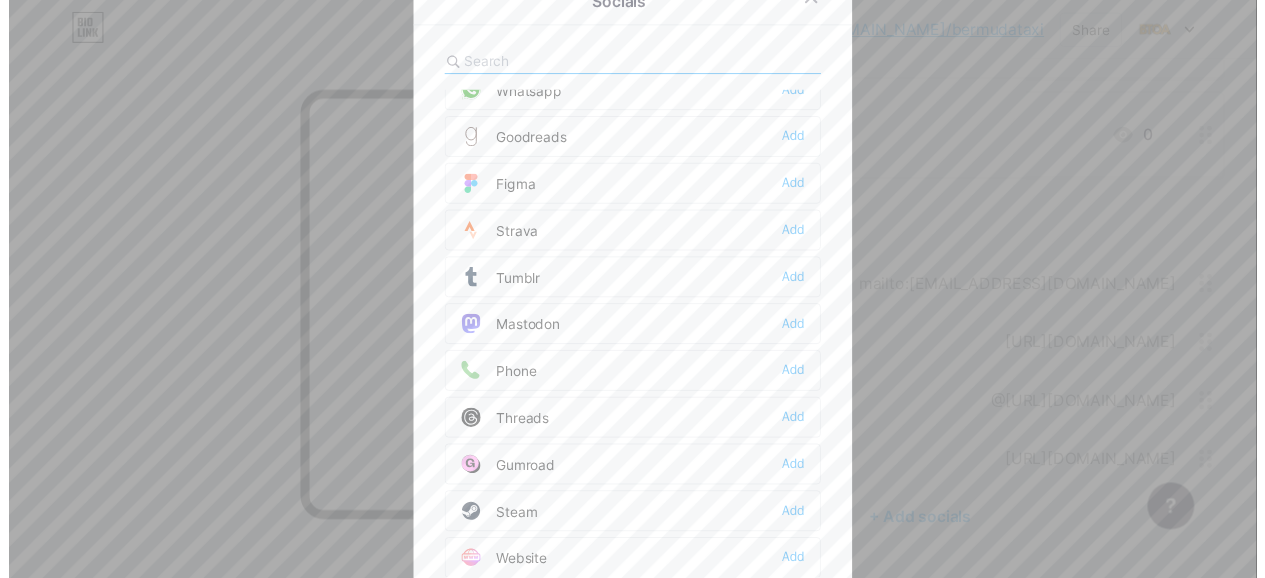 scroll, scrollTop: 1772, scrollLeft: 0, axis: vertical 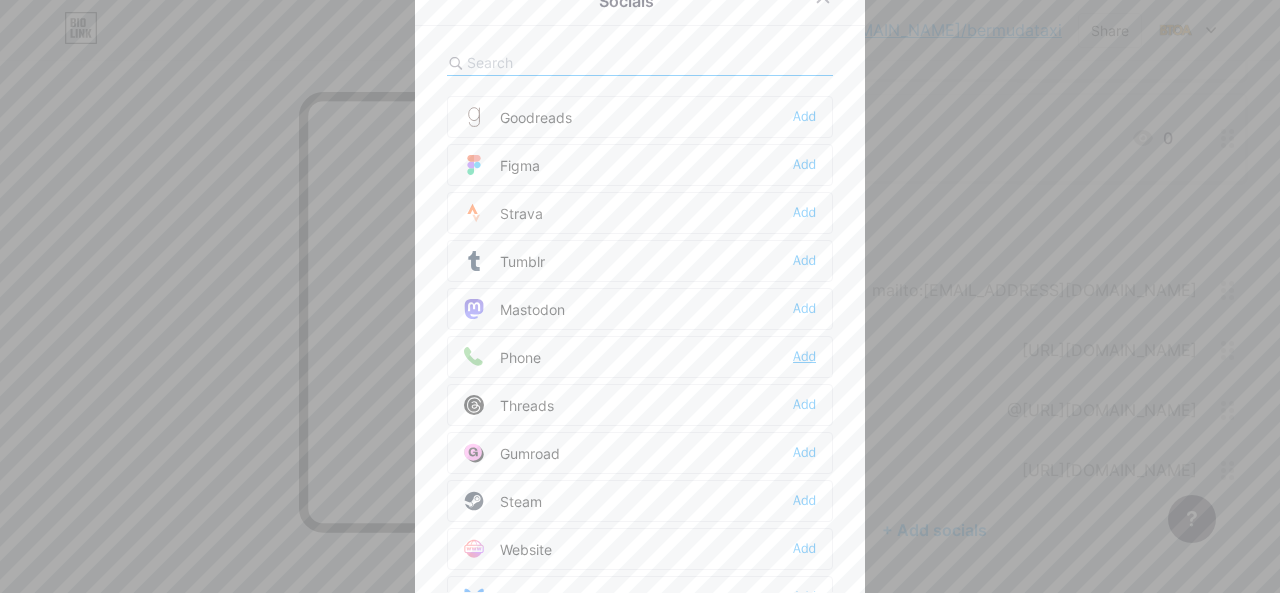 click on "Add" at bounding box center [804, 357] 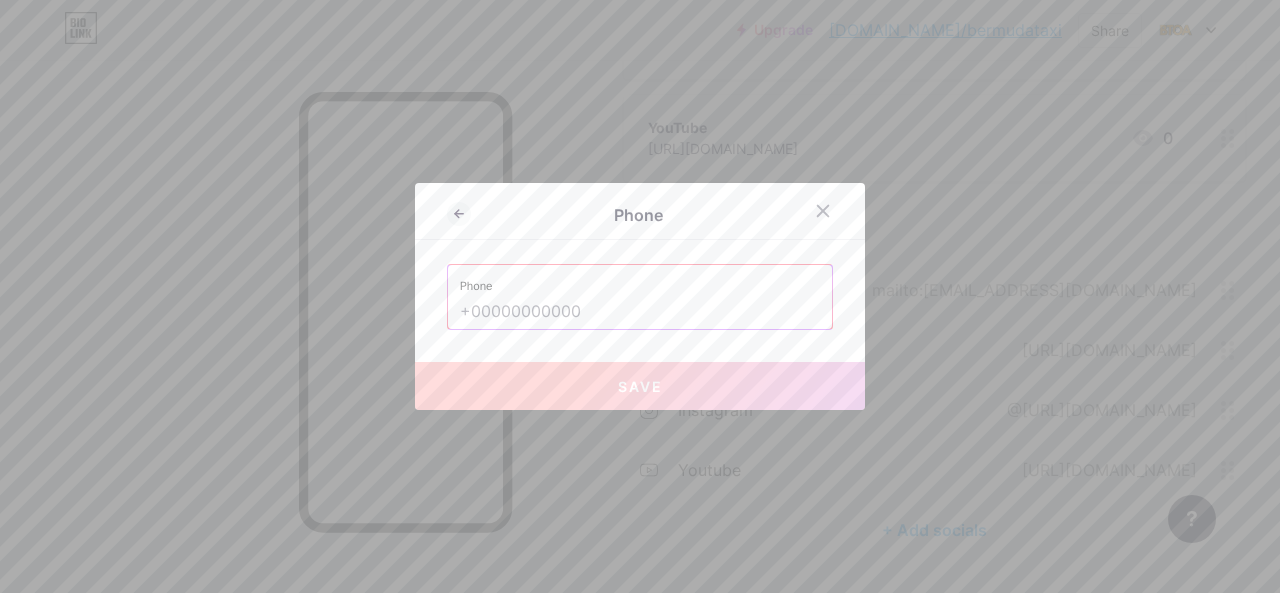 drag, startPoint x: 613, startPoint y: 307, endPoint x: 672, endPoint y: 306, distance: 59.008472 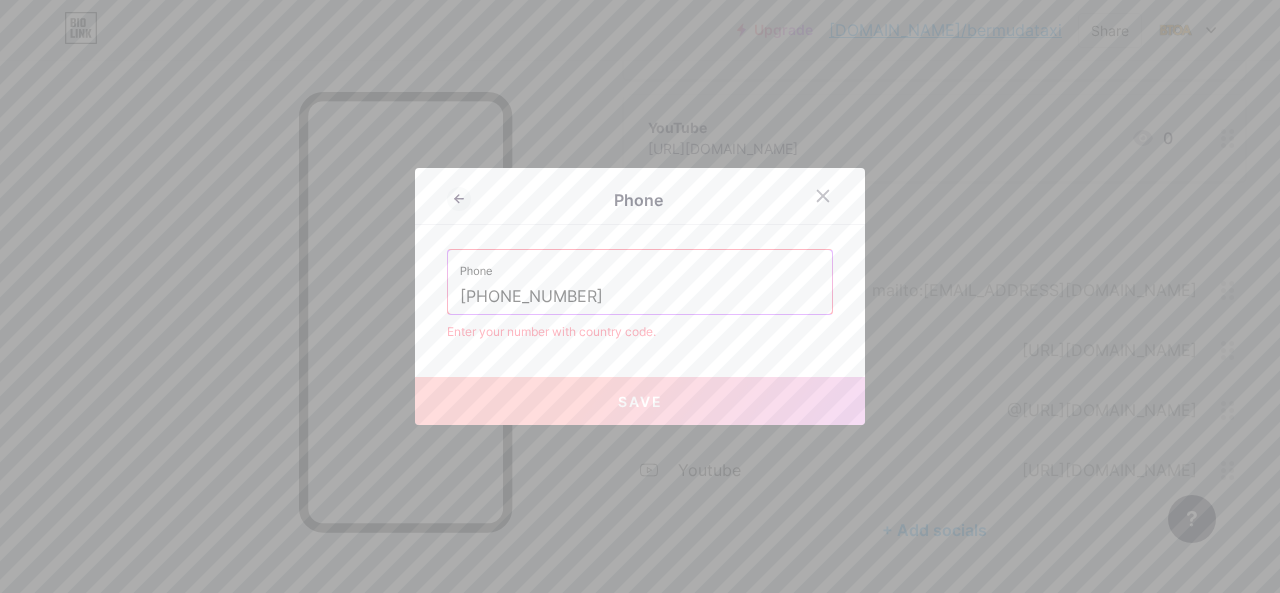 drag, startPoint x: 471, startPoint y: 297, endPoint x: 433, endPoint y: 291, distance: 38.470768 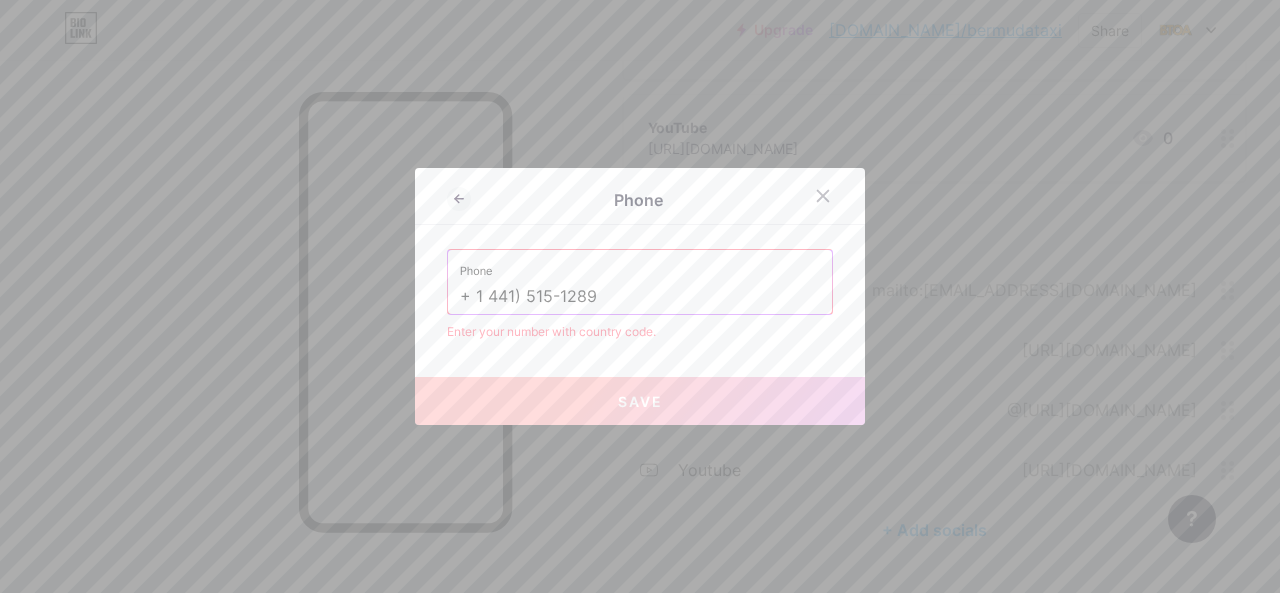 click on "+ 1 441) 515-1289" at bounding box center [640, 297] 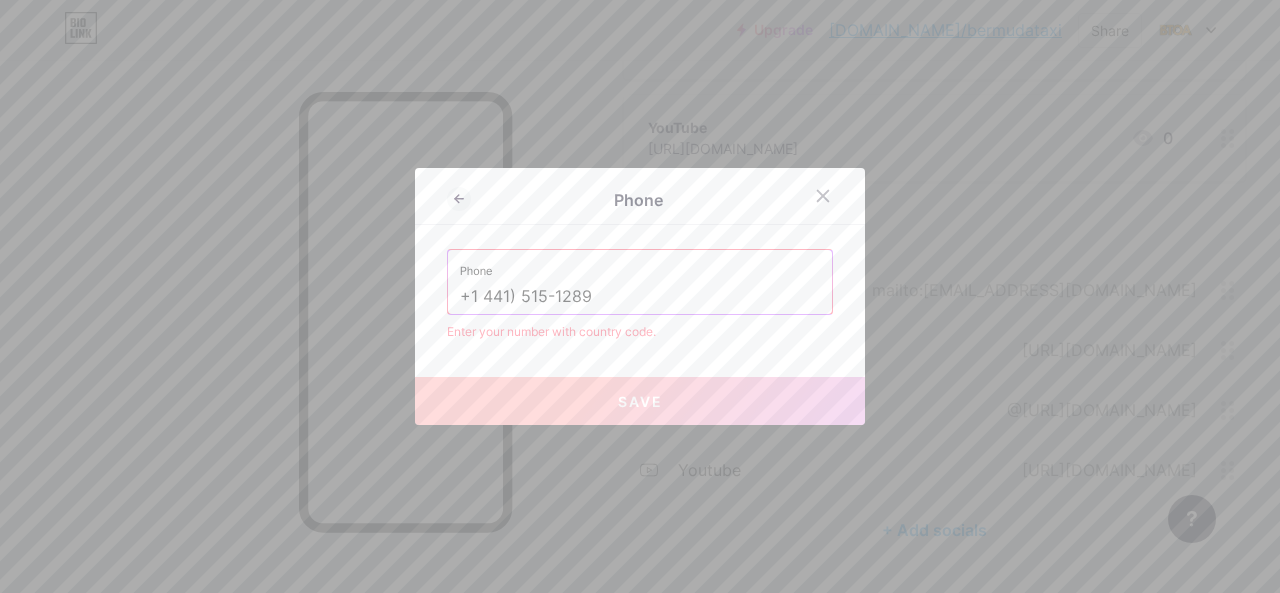 click on "+1 441) 515-1289" at bounding box center [640, 297] 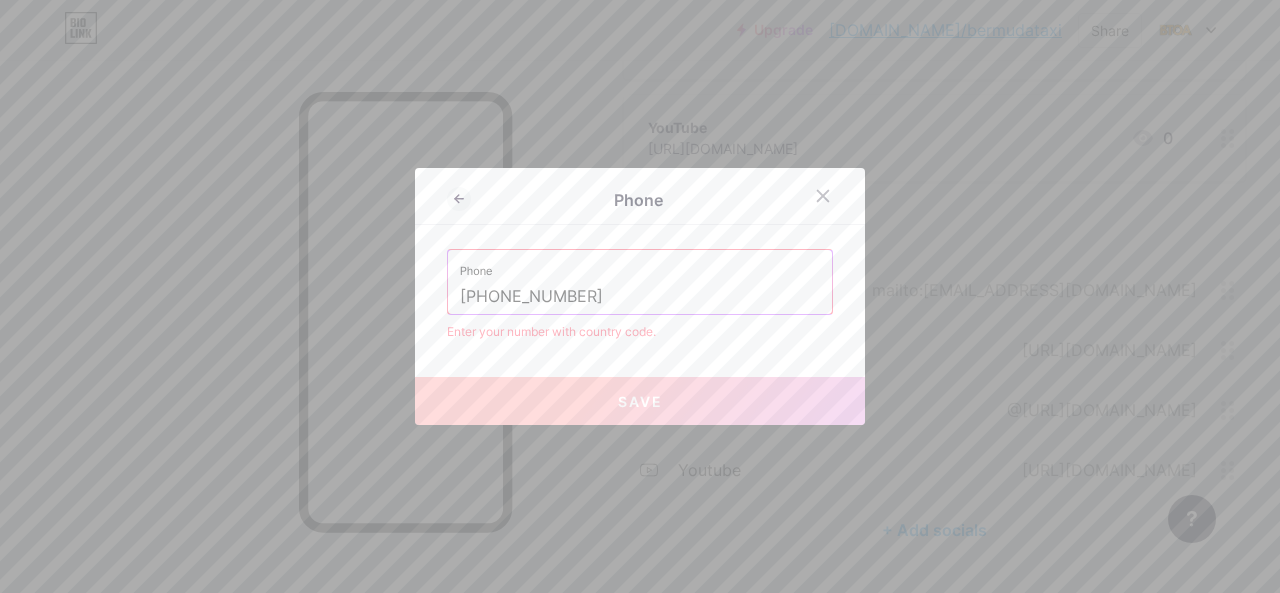 click on "[PHONE_NUMBER]" at bounding box center [640, 297] 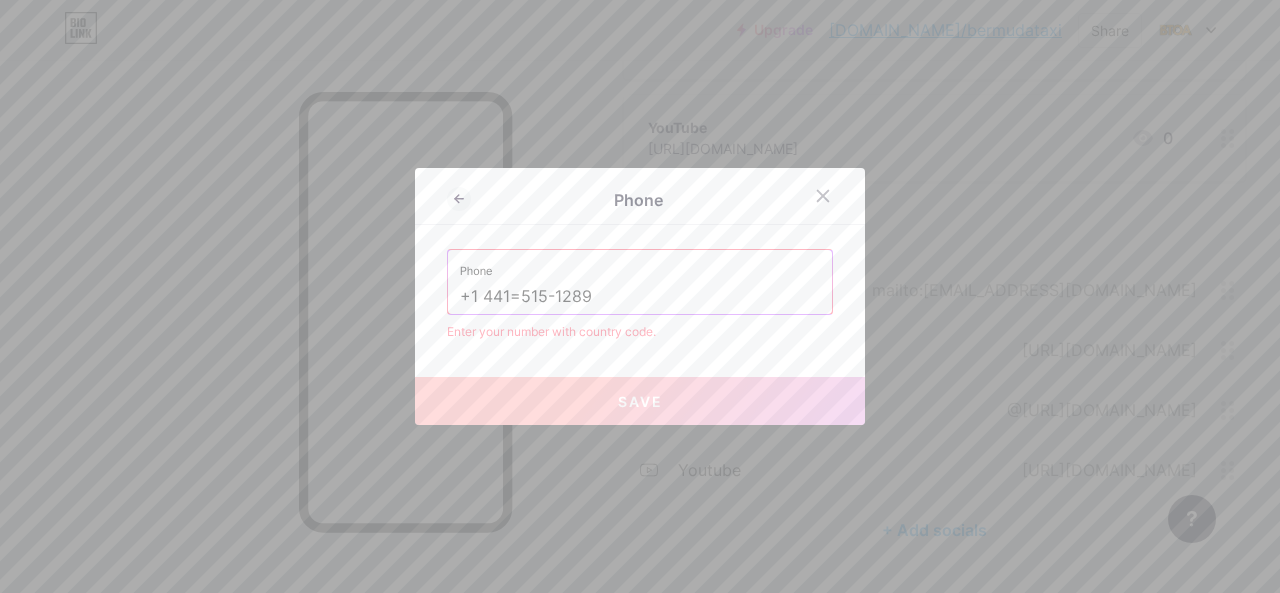 click on "+1 441=515-1289" at bounding box center (640, 297) 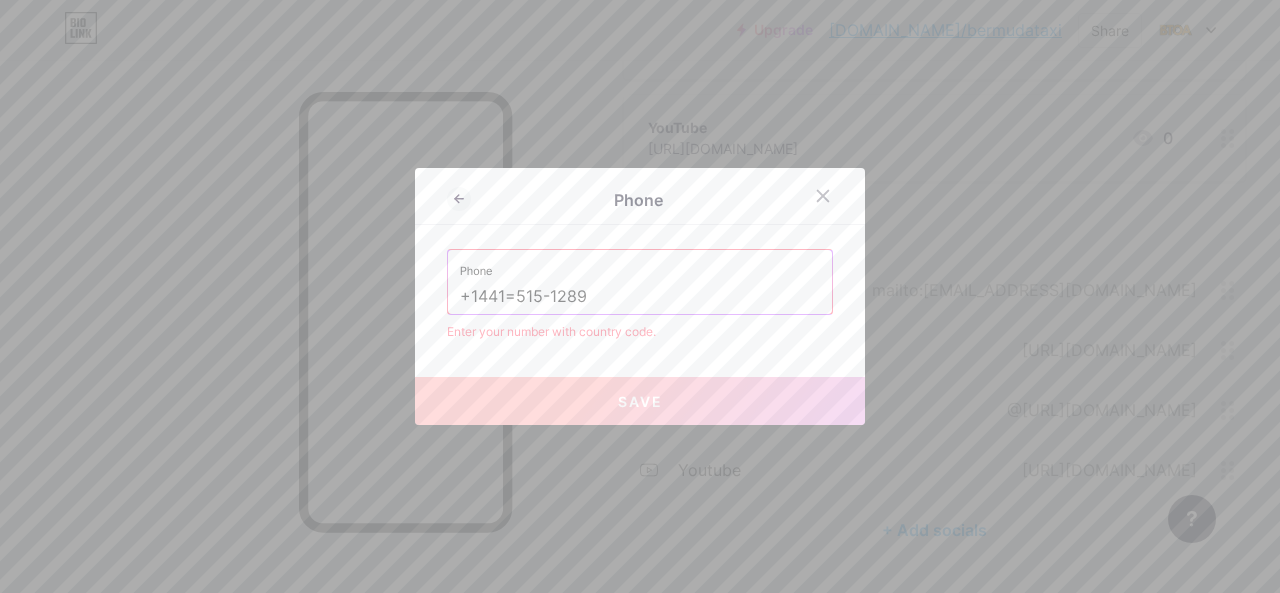 click on "Phone       Phone   +1441=[PHONE_NUMBER]   Enter your number with country code.       Save" at bounding box center [640, 296] 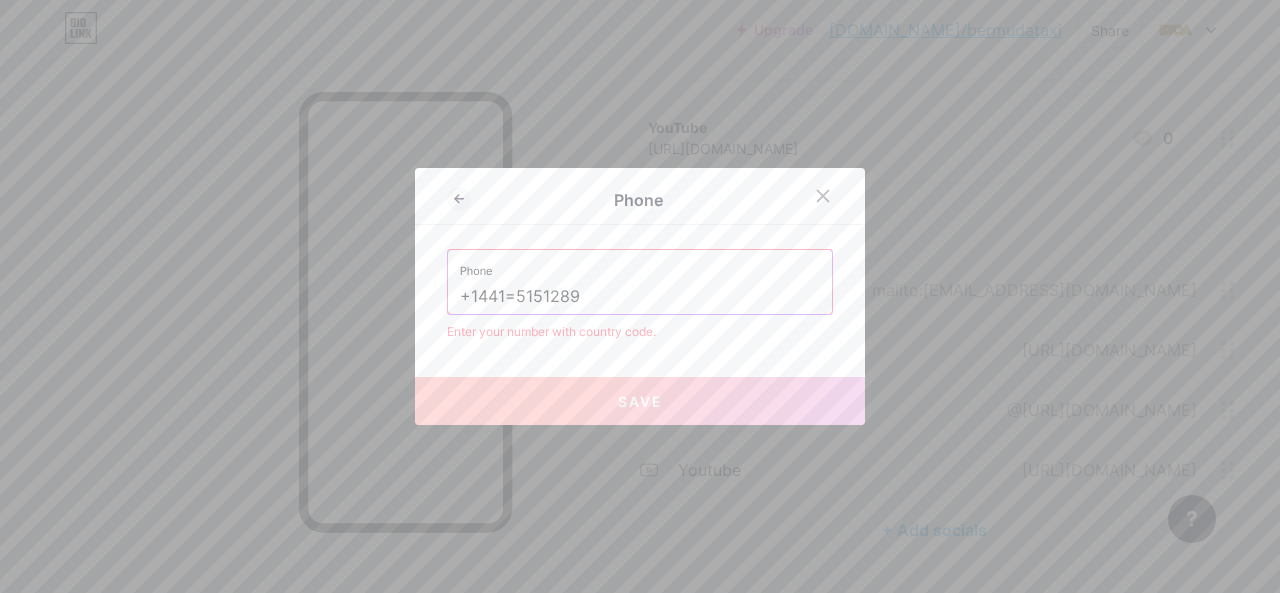 click on "+1441=5151289" at bounding box center (640, 297) 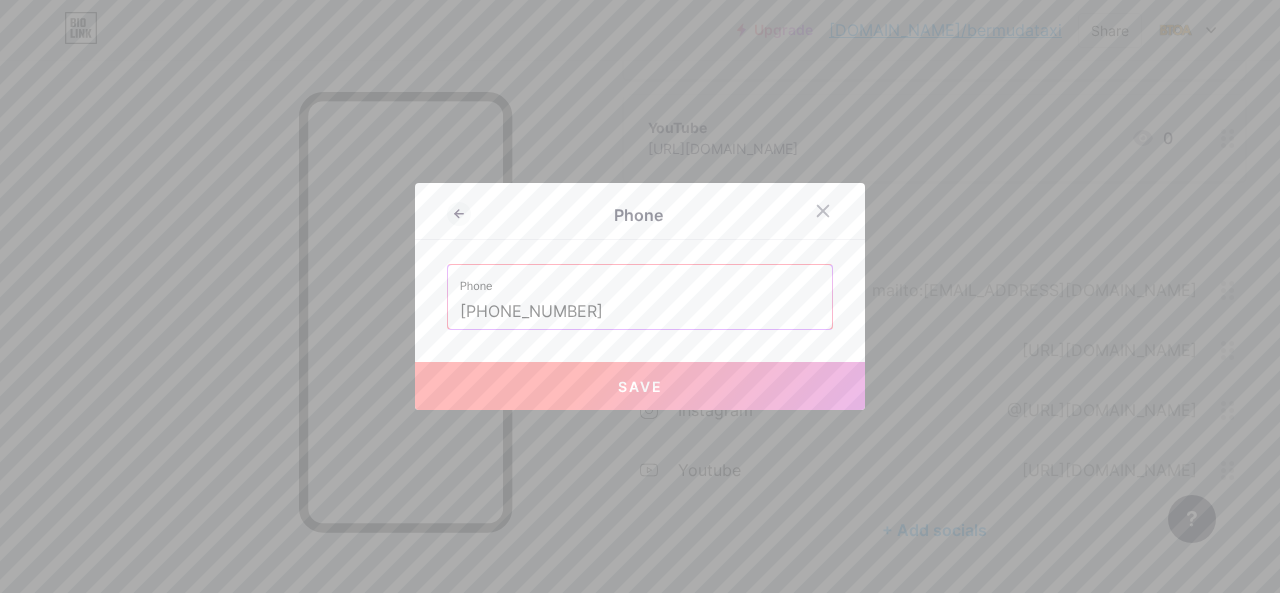 click on "Save" at bounding box center (640, 386) 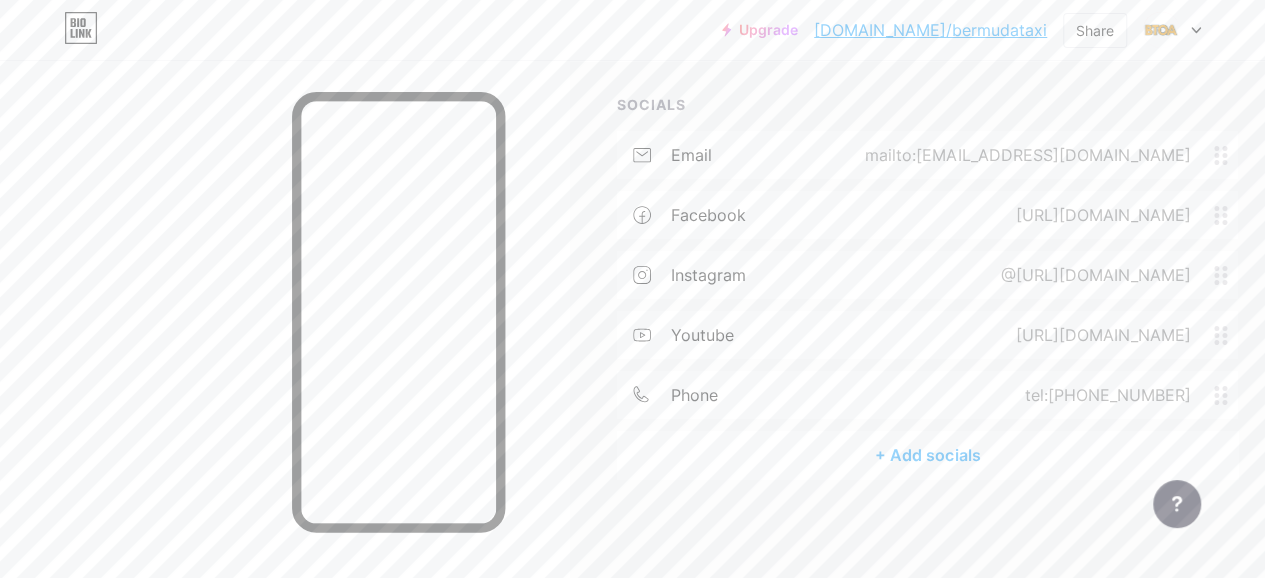 click on "+ Add socials" at bounding box center [927, 455] 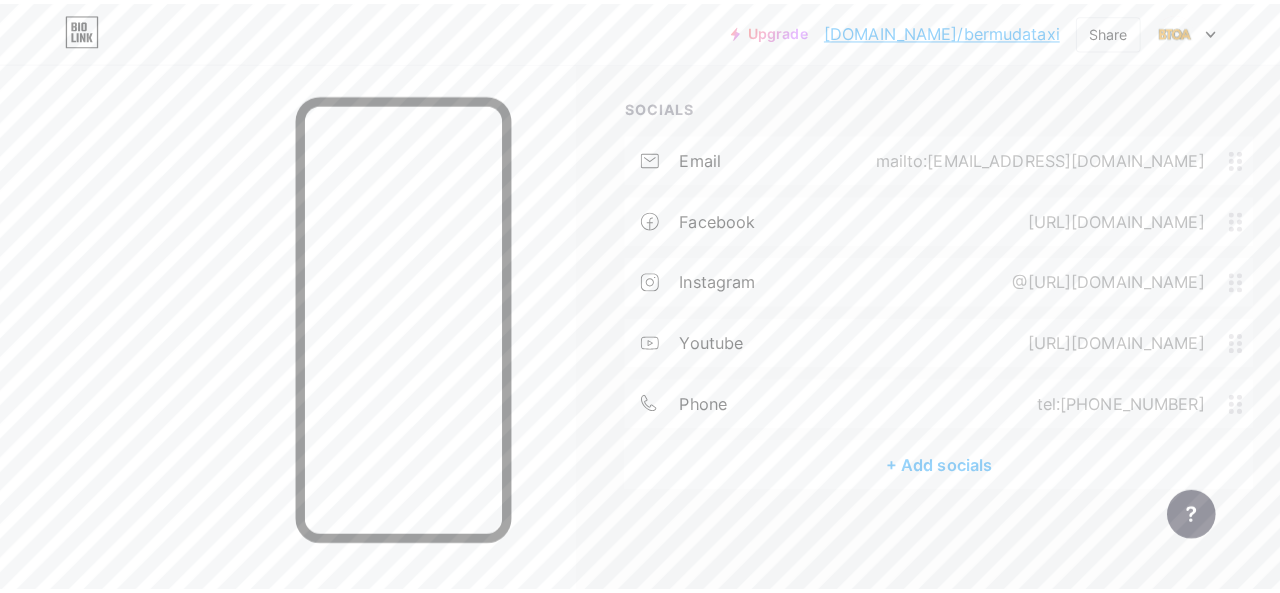 scroll, scrollTop: 748, scrollLeft: 0, axis: vertical 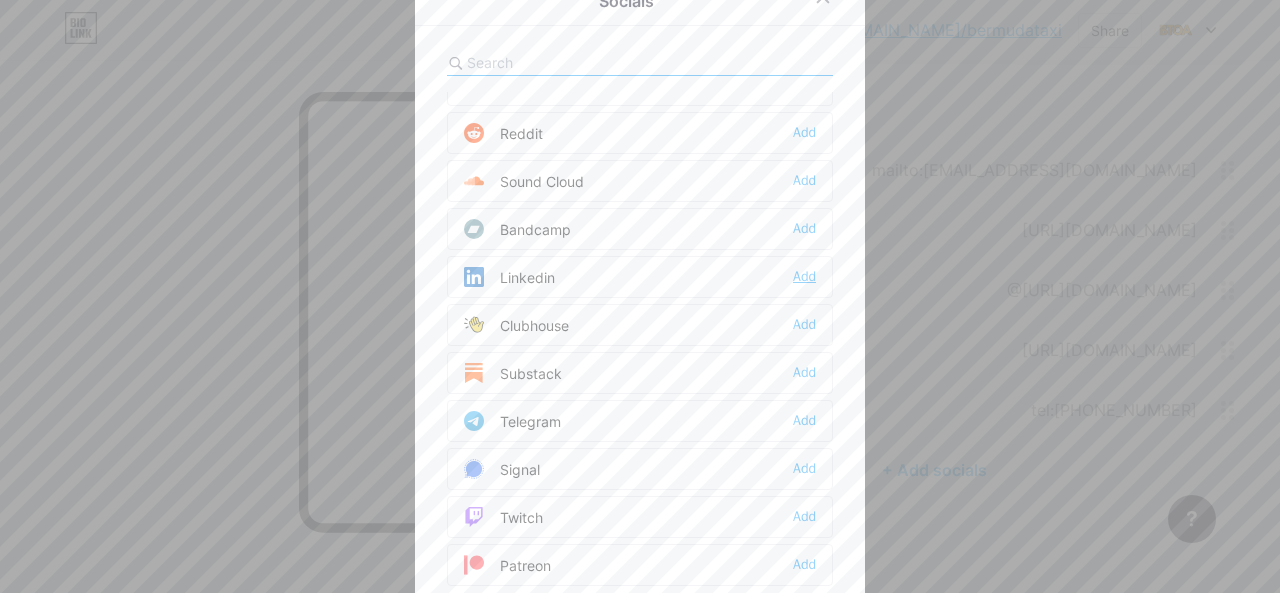 click on "Add" at bounding box center (804, 277) 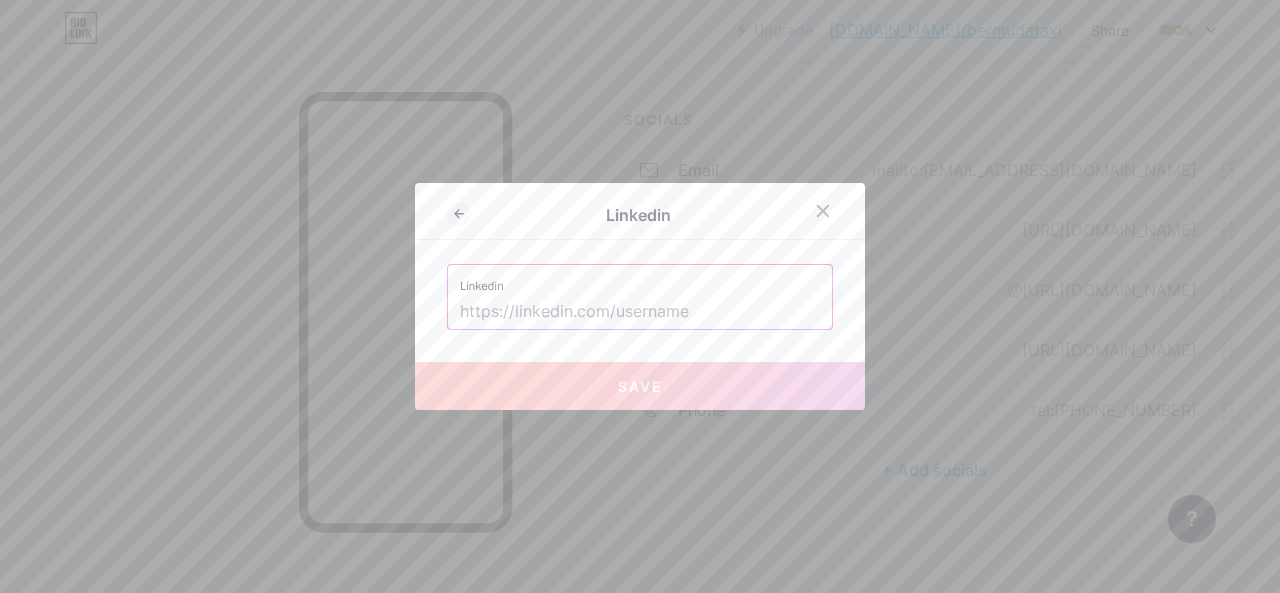 drag, startPoint x: 650, startPoint y: 313, endPoint x: 754, endPoint y: 318, distance: 104.120125 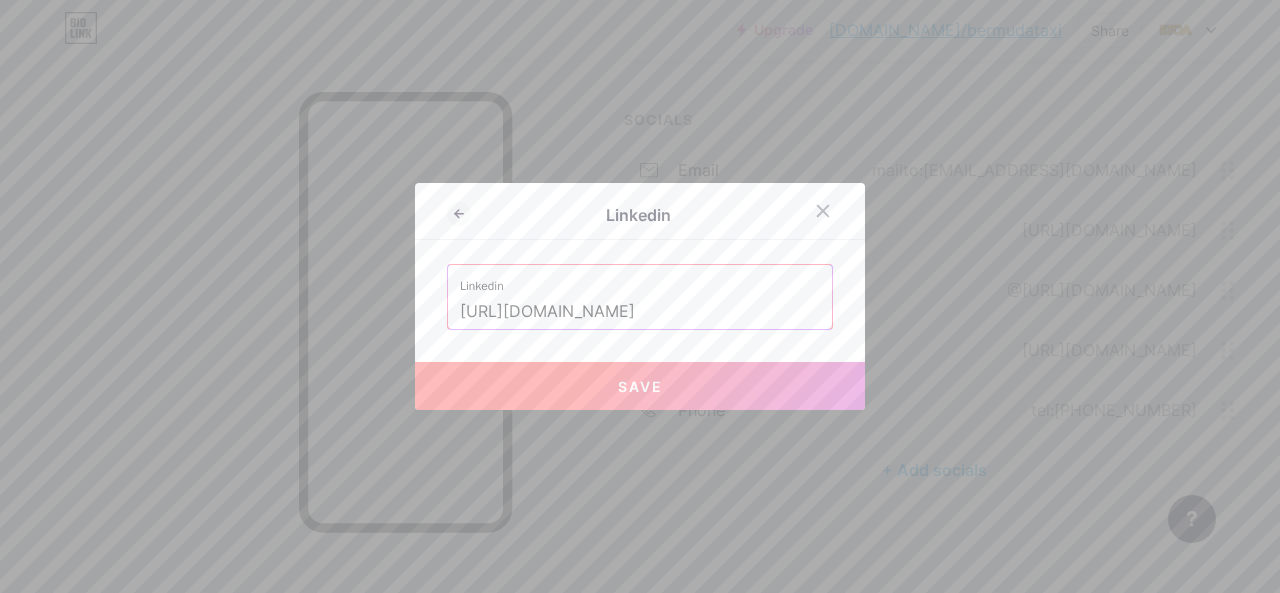 click on "Save" at bounding box center [640, 386] 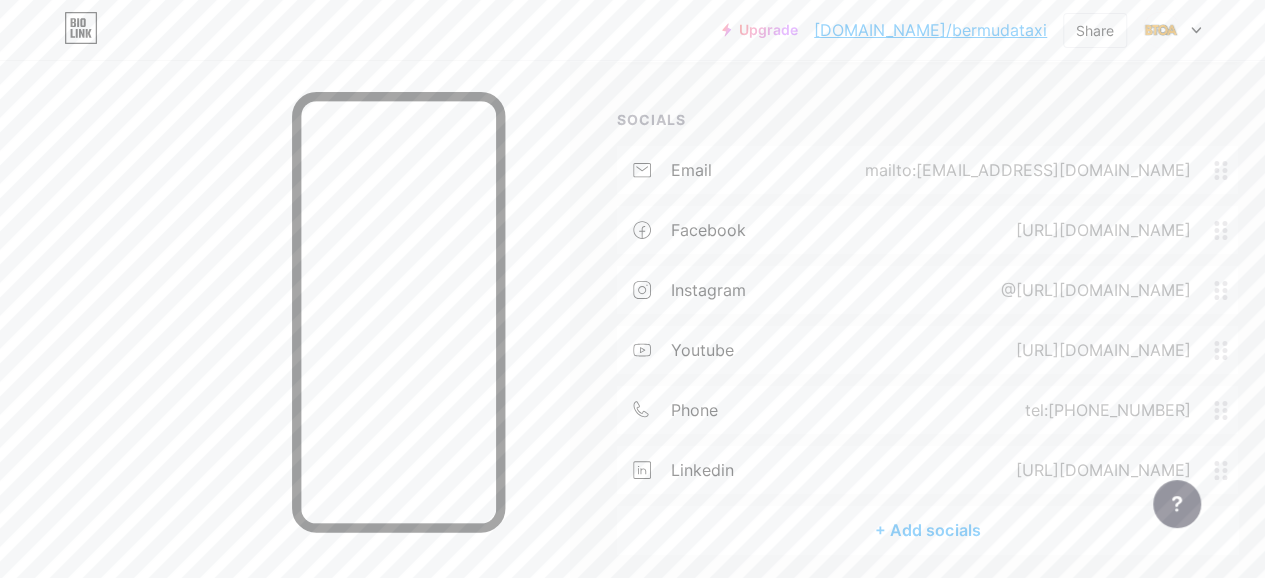 click on "+ Add socials" at bounding box center (927, 530) 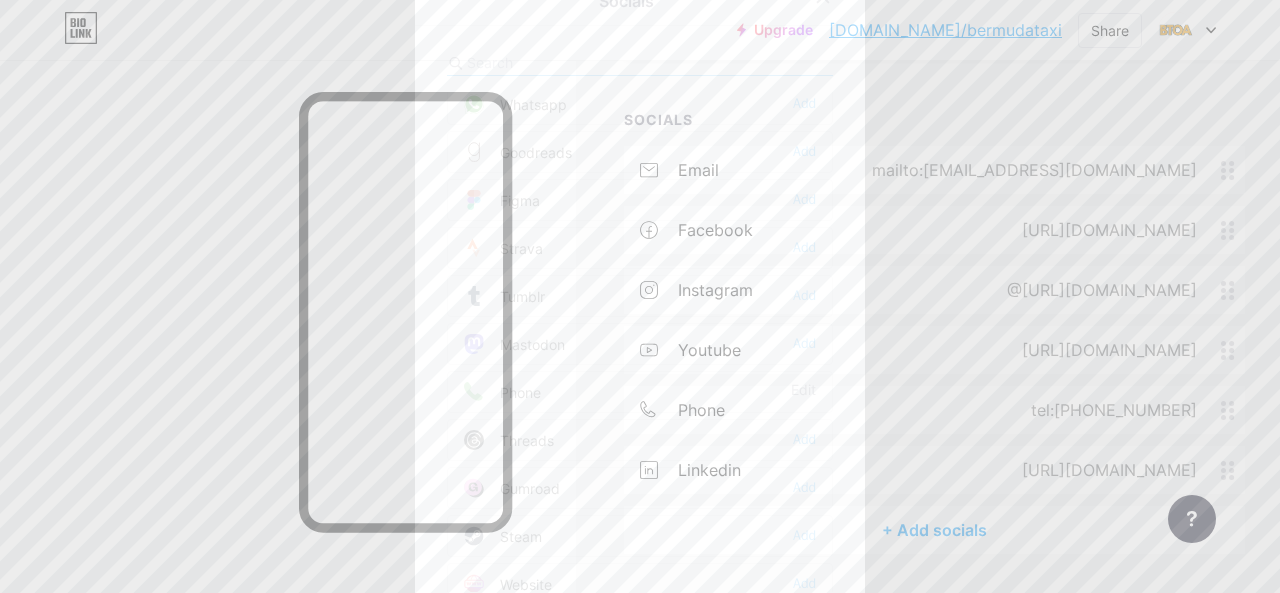 scroll, scrollTop: 1772, scrollLeft: 0, axis: vertical 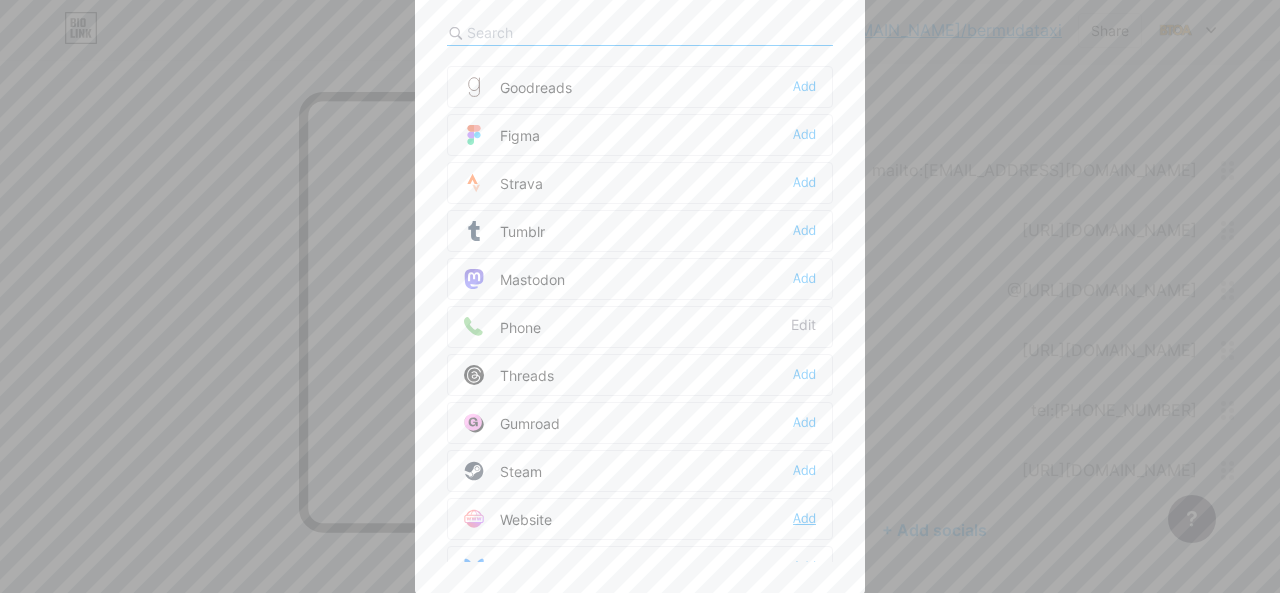 click on "Add" at bounding box center [804, 519] 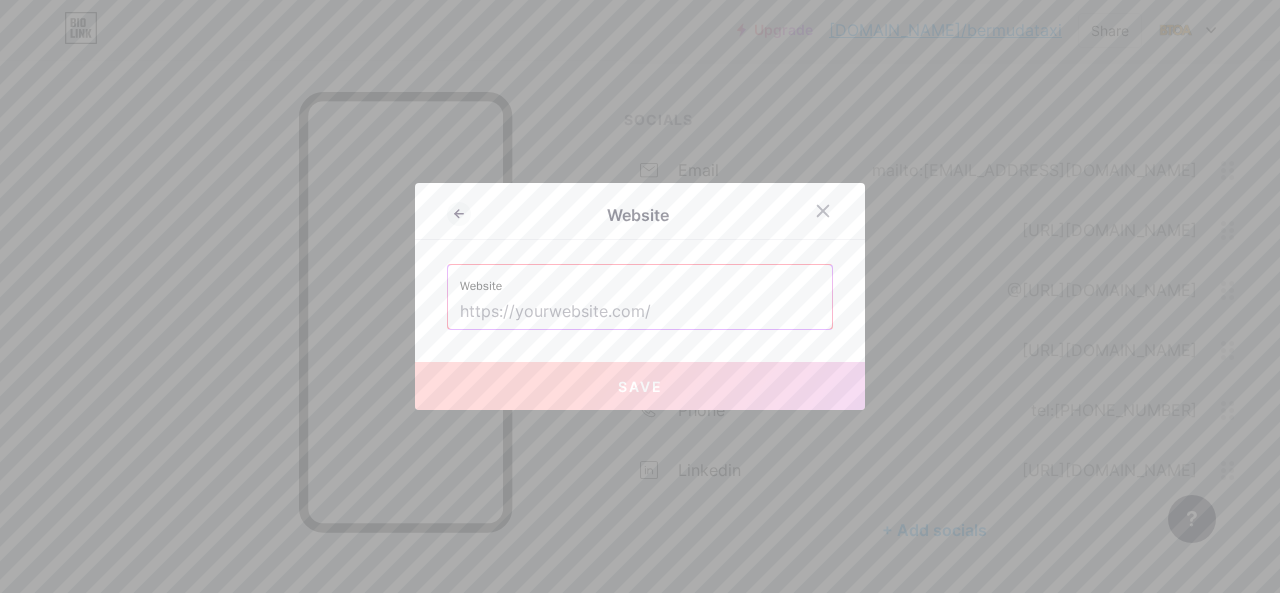 click at bounding box center (640, 312) 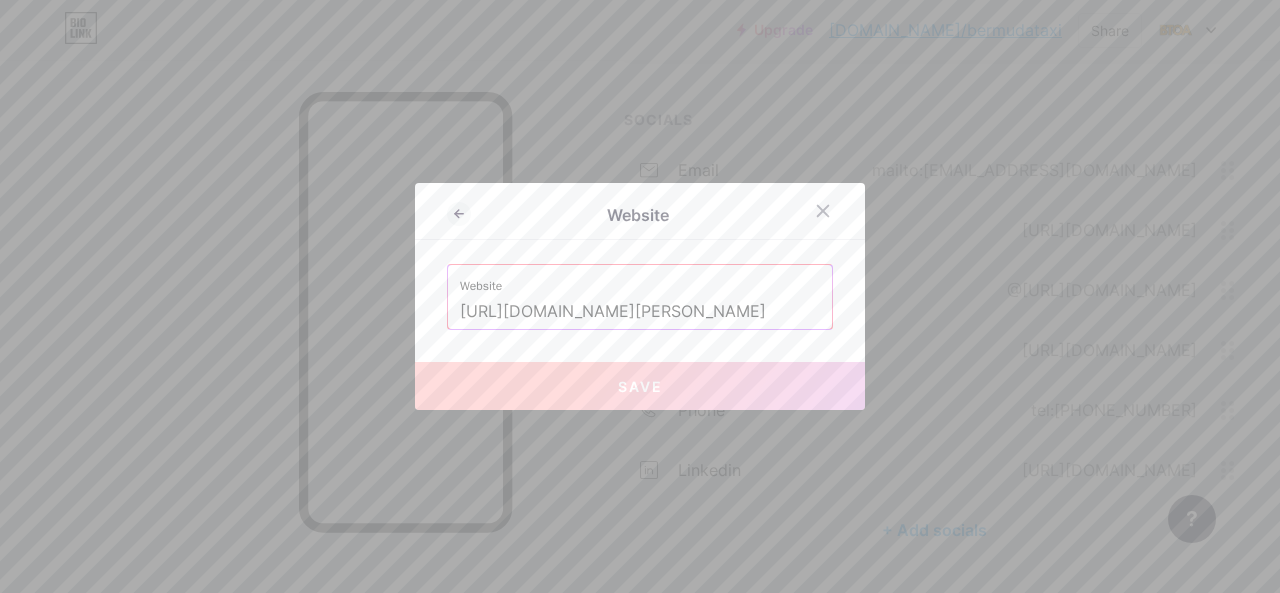 click on "Website   [URL][DOMAIN_NAME][PERSON_NAME]" at bounding box center (640, 297) 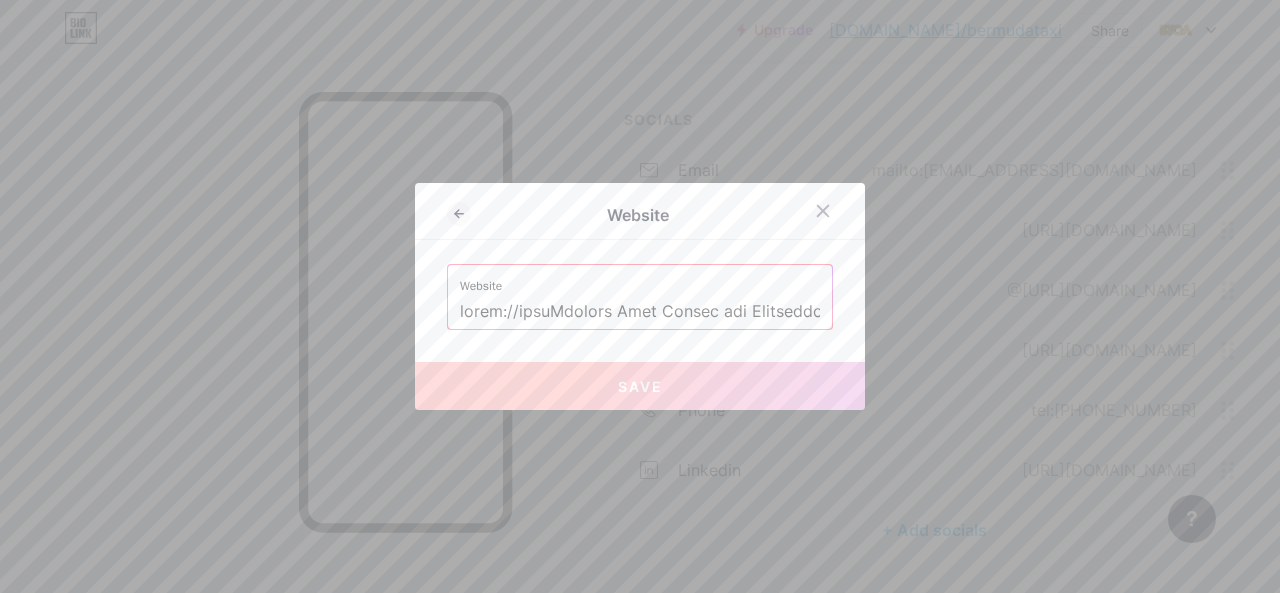 click on "Website" at bounding box center (640, 216) 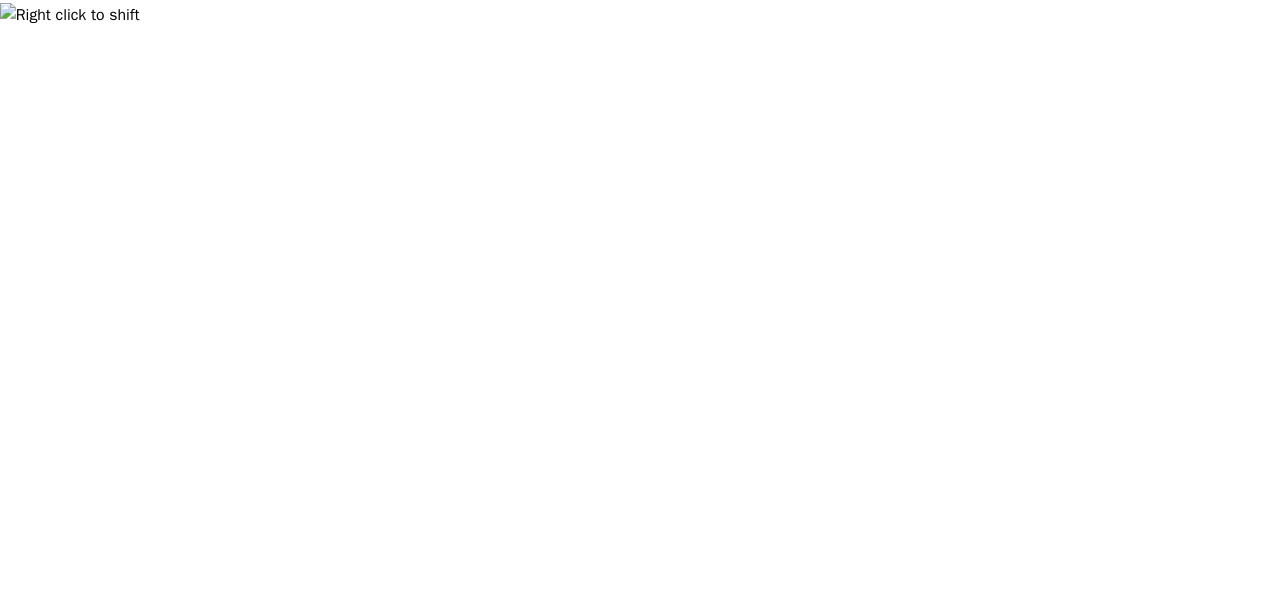 scroll, scrollTop: 0, scrollLeft: 0, axis: both 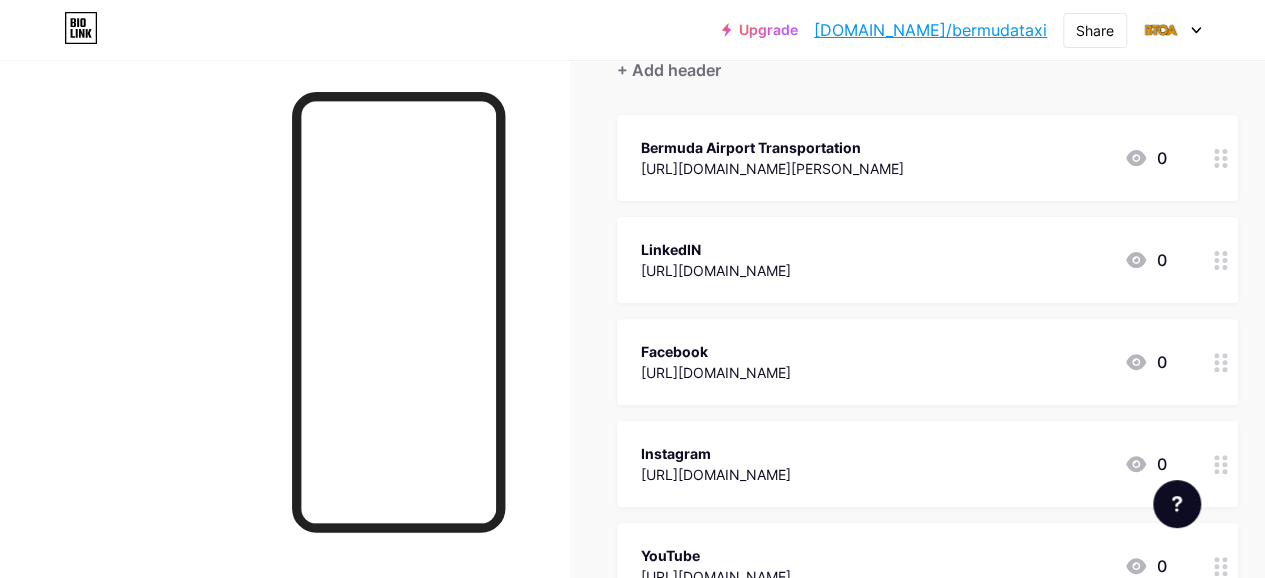 click 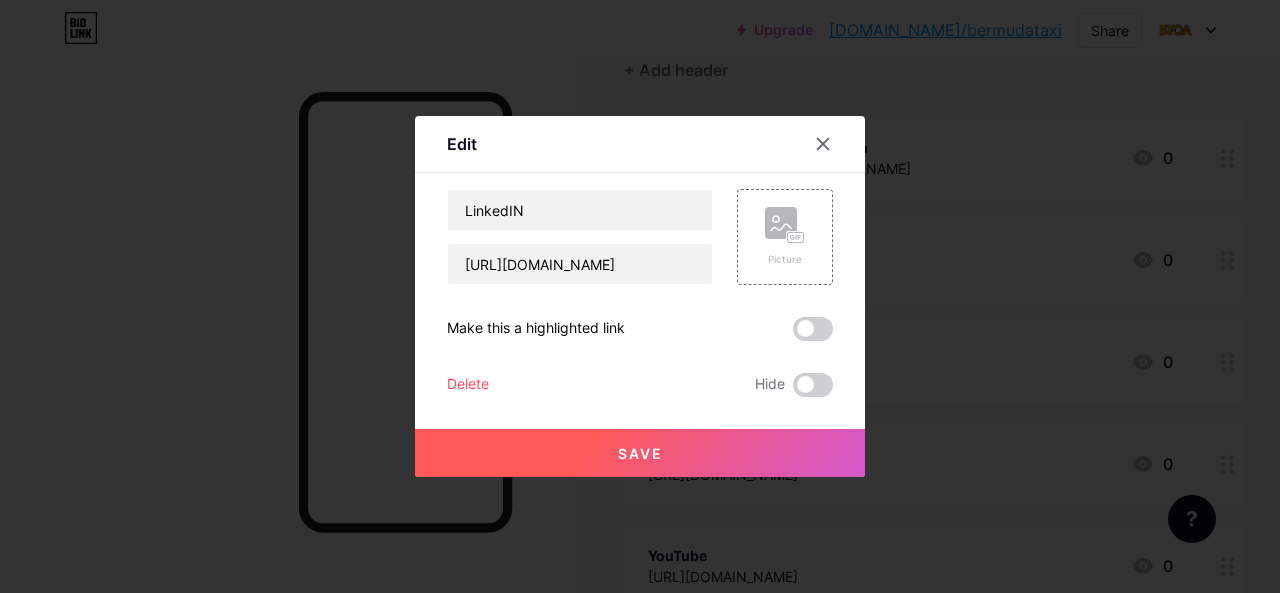 click on "Delete" at bounding box center (468, 385) 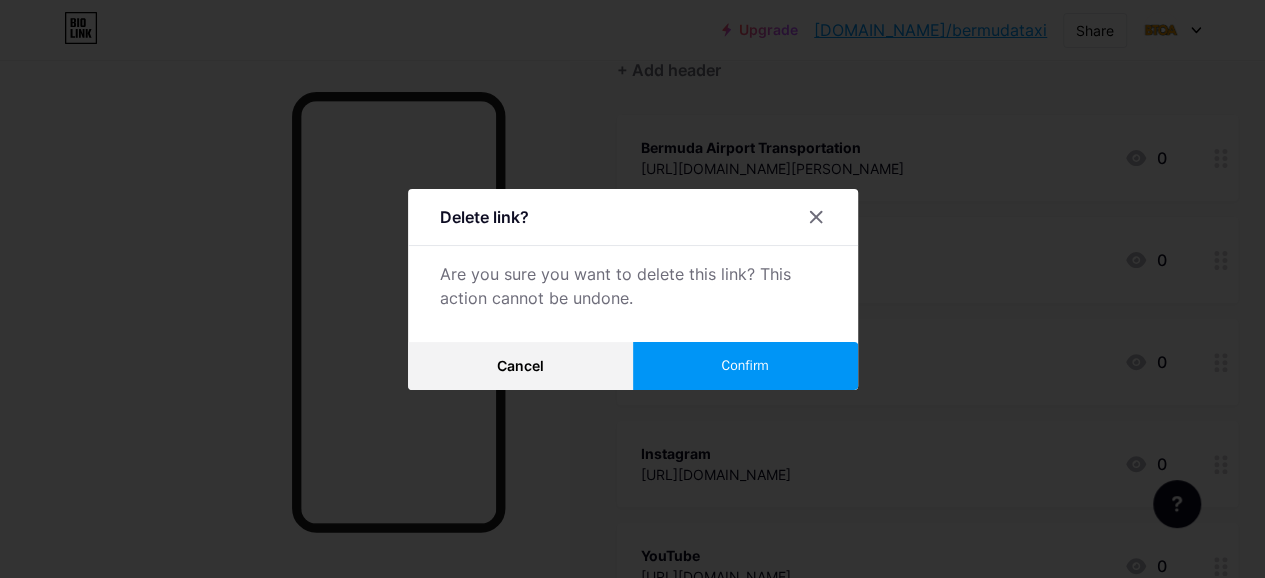 click on "Confirm" at bounding box center (745, 366) 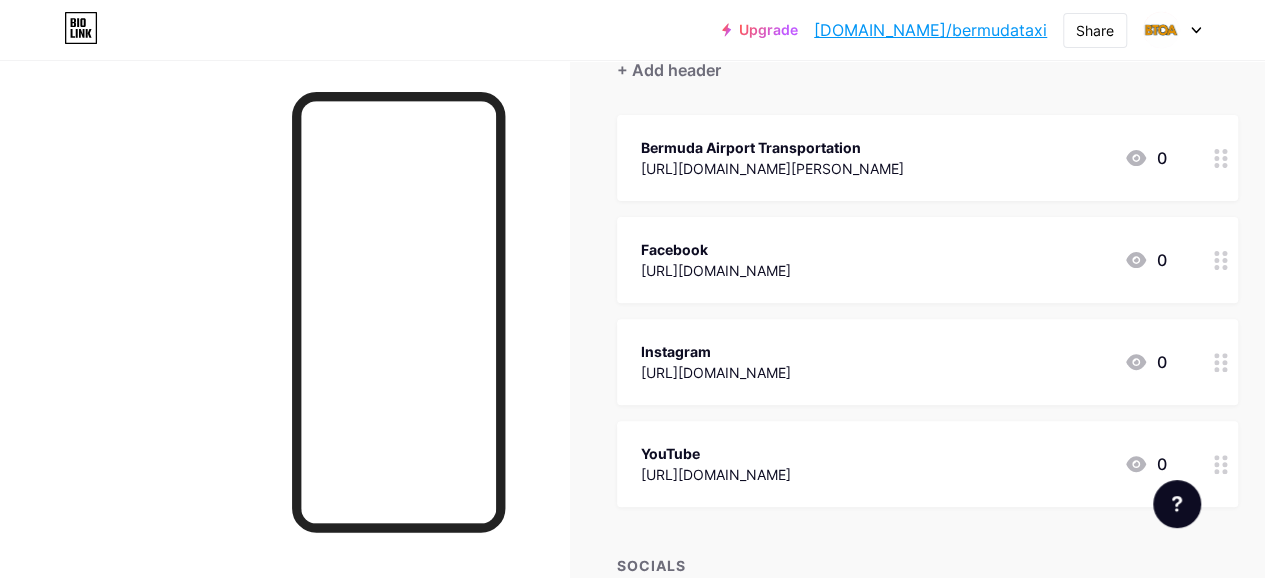 click at bounding box center [1221, 260] 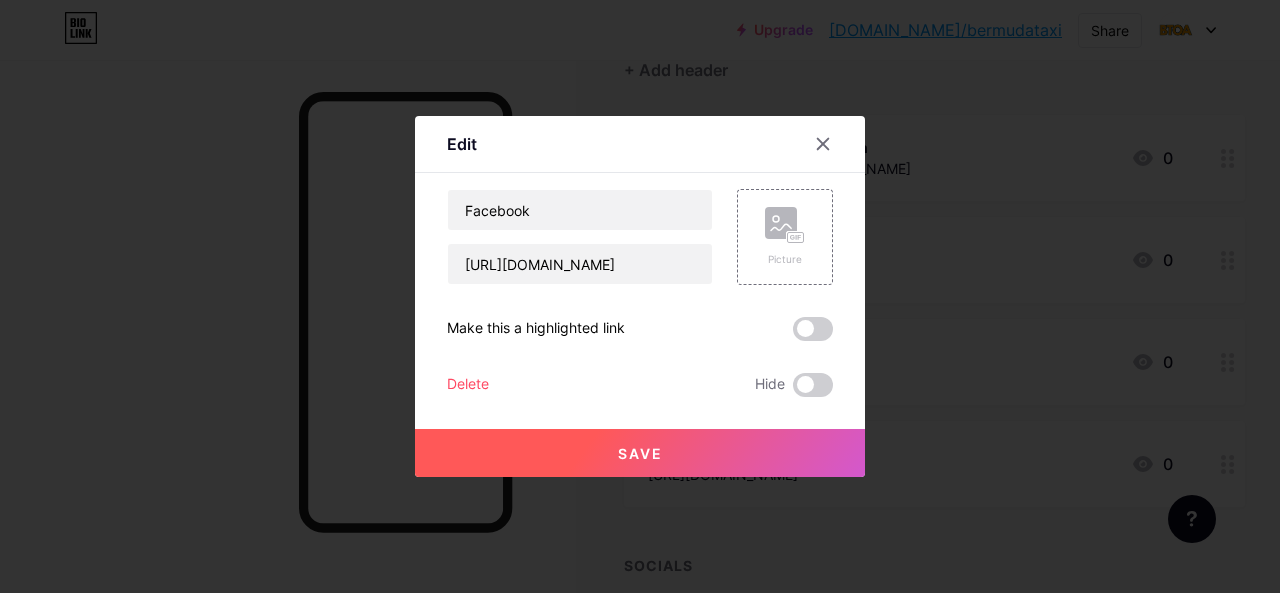 click on "Delete" at bounding box center [468, 385] 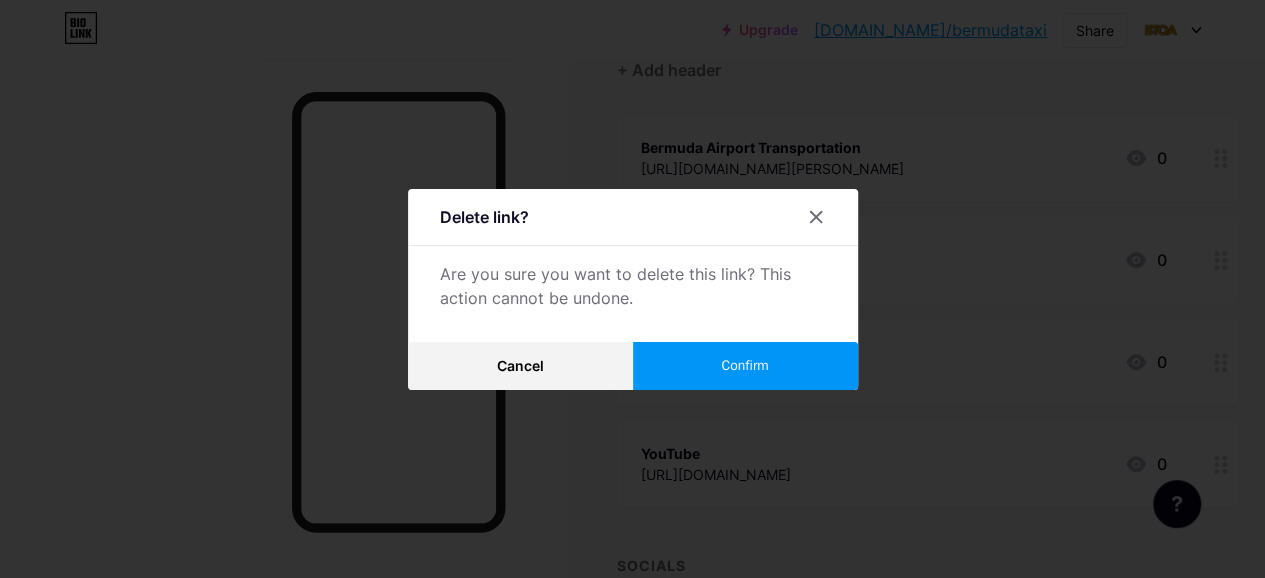 click on "Confirm" at bounding box center [744, 365] 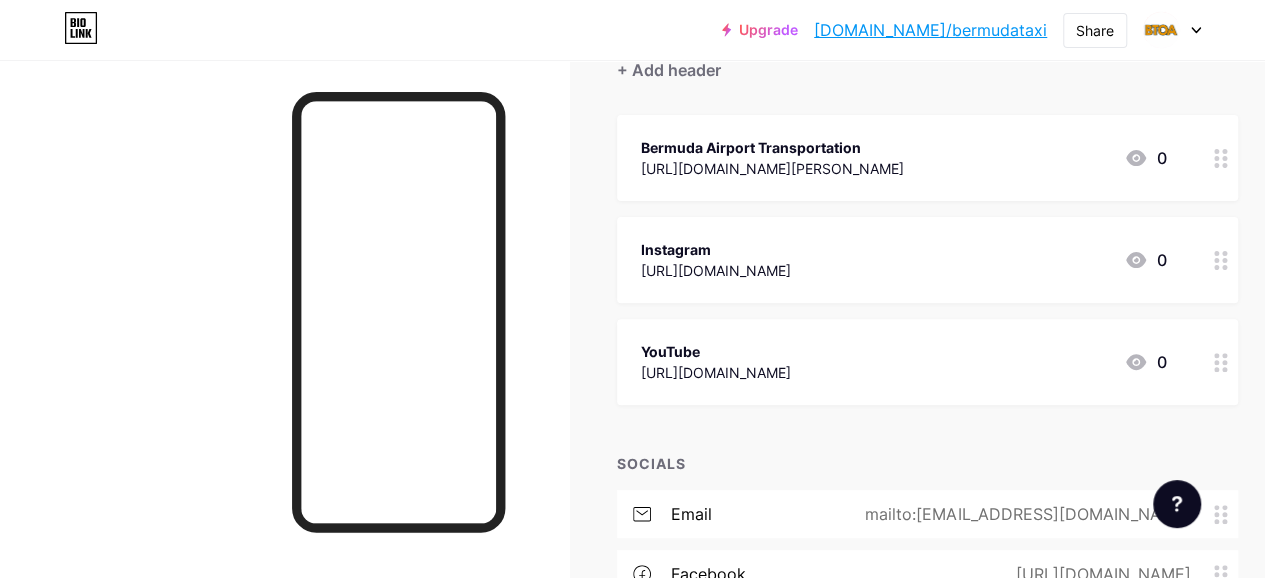 click 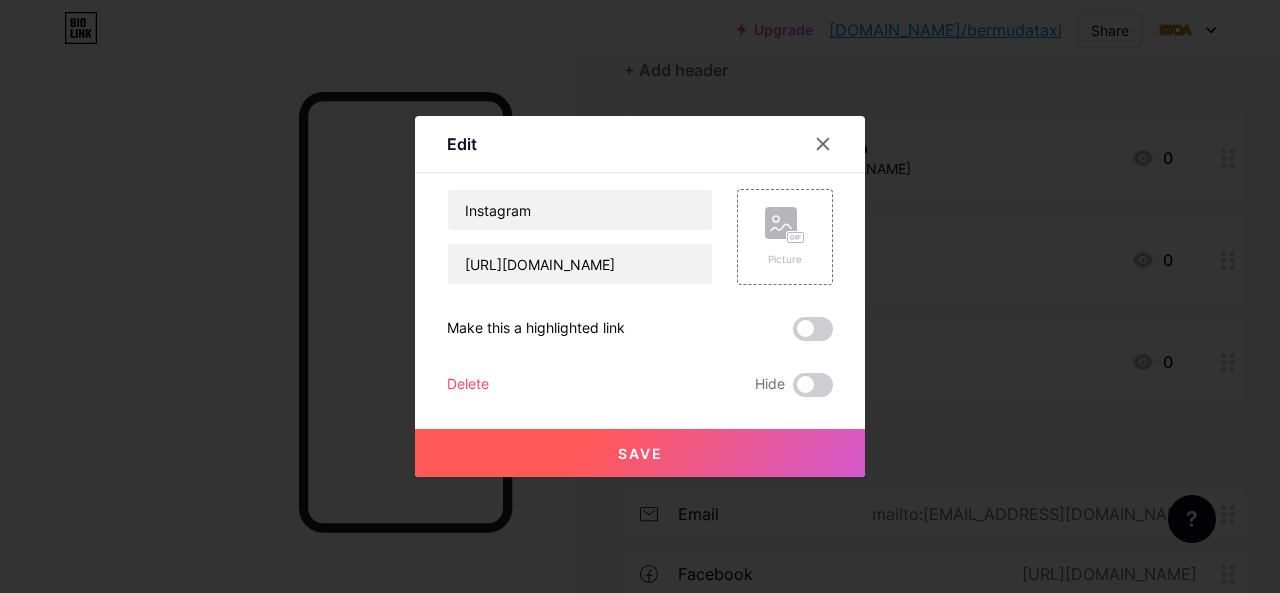 click on "Delete" at bounding box center (468, 385) 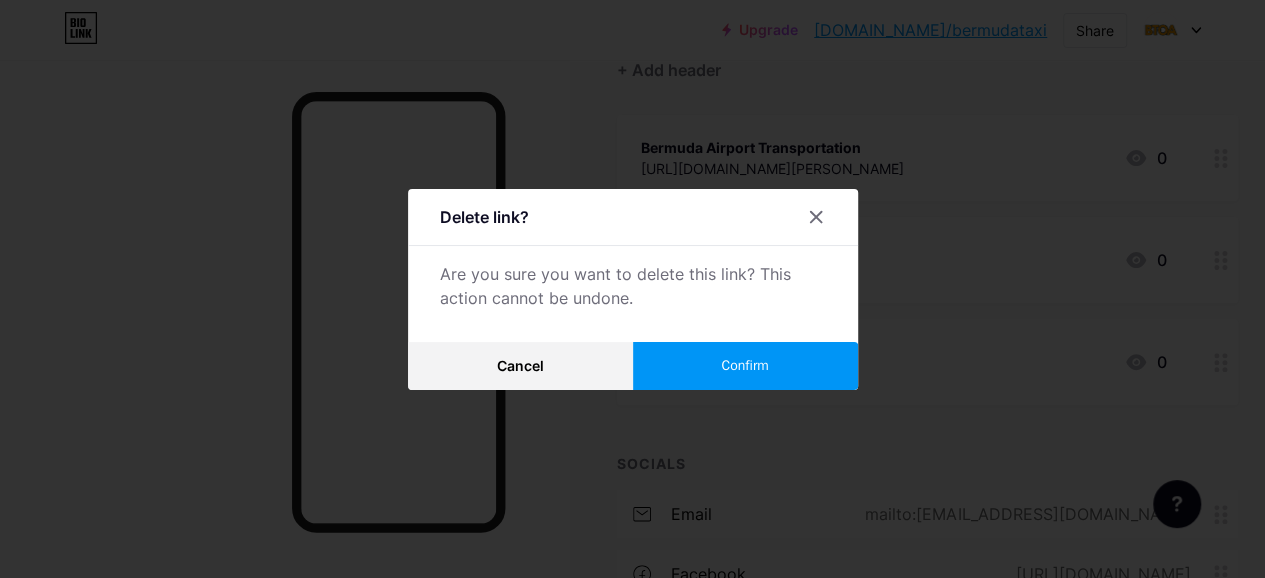 click on "Confirm" at bounding box center (745, 366) 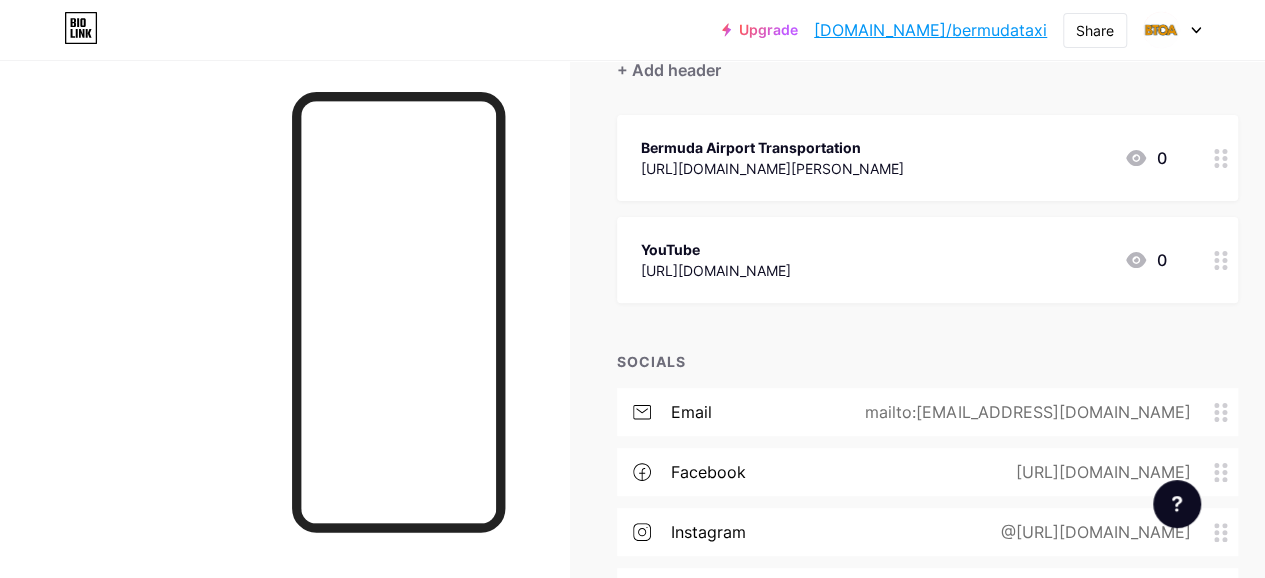 click 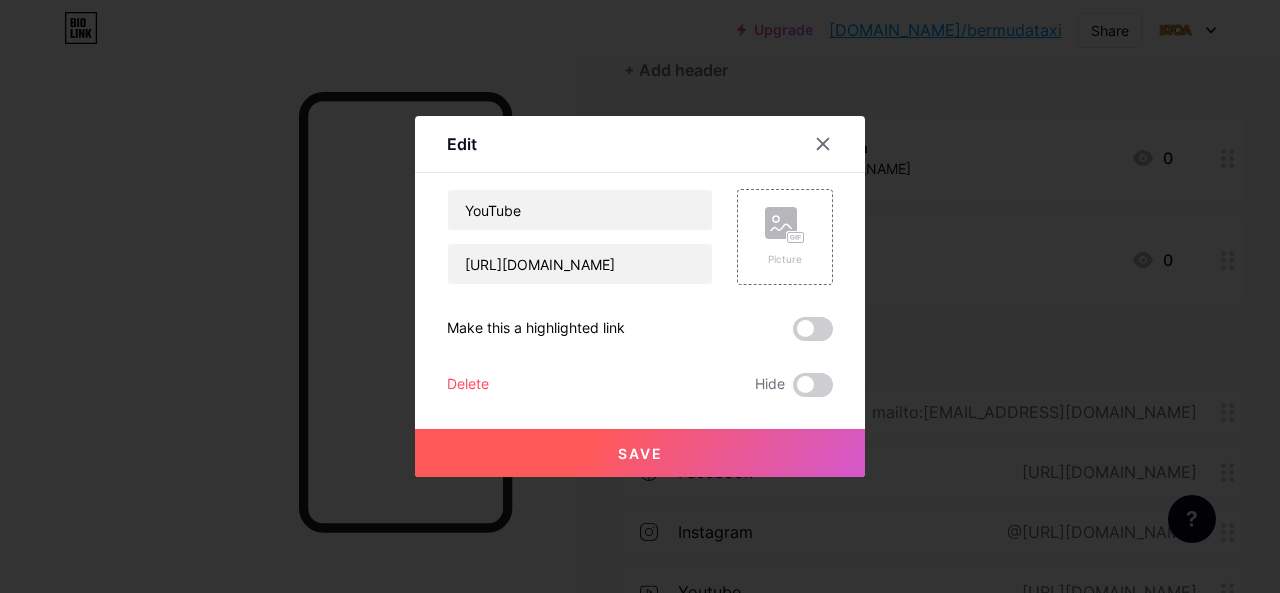 click on "Delete" at bounding box center (468, 385) 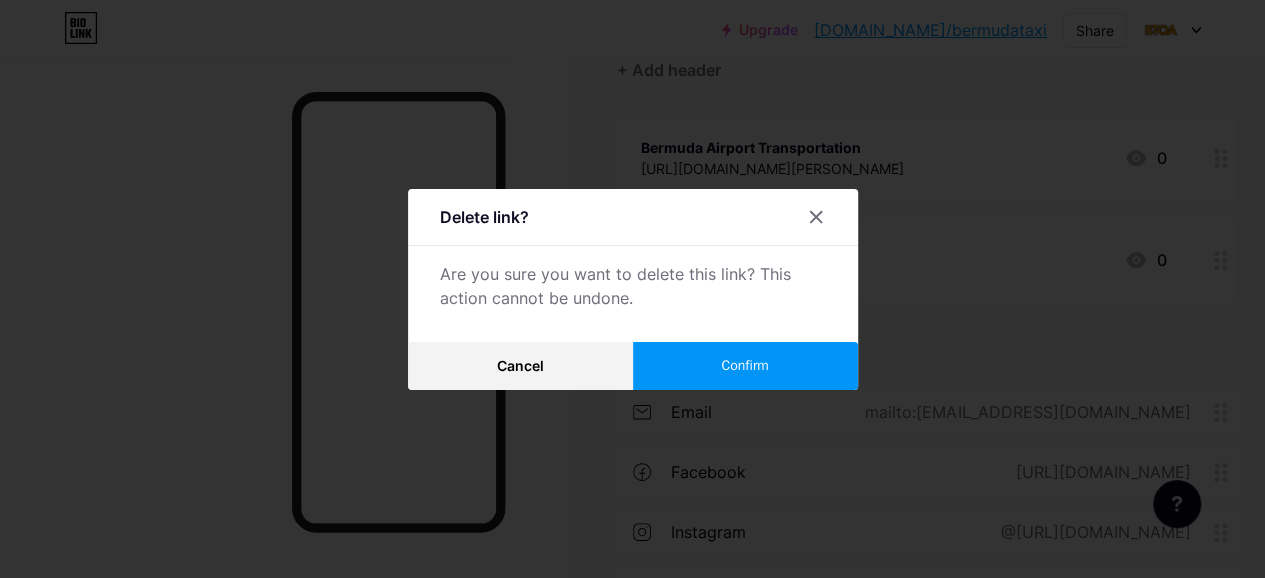 click on "Confirm" at bounding box center [744, 365] 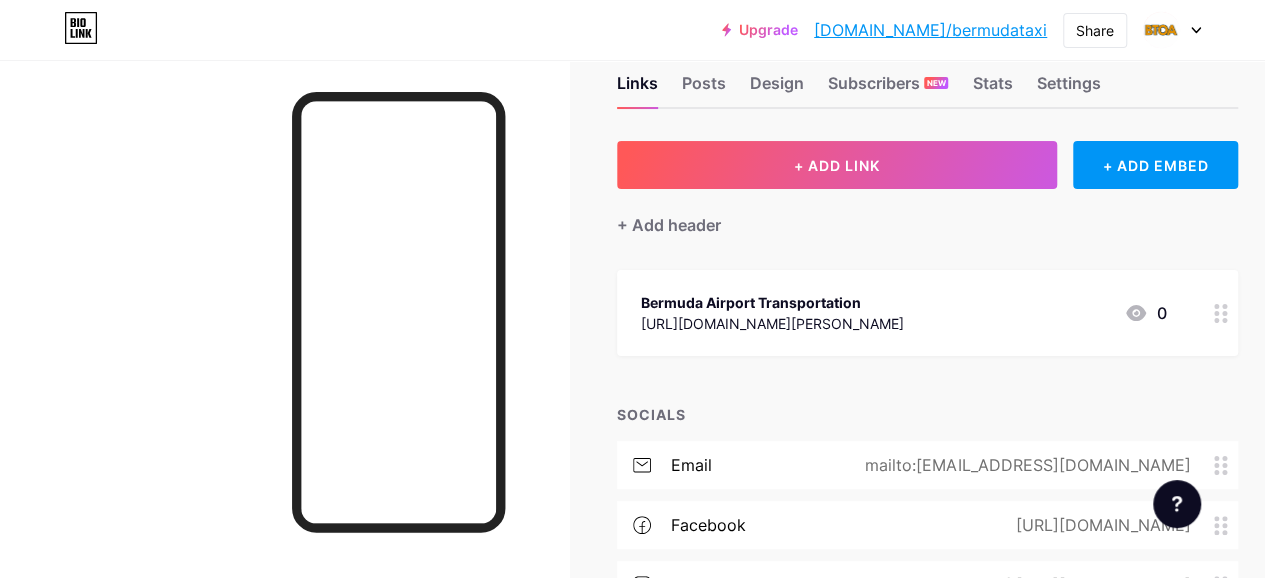 scroll, scrollTop: 15, scrollLeft: 0, axis: vertical 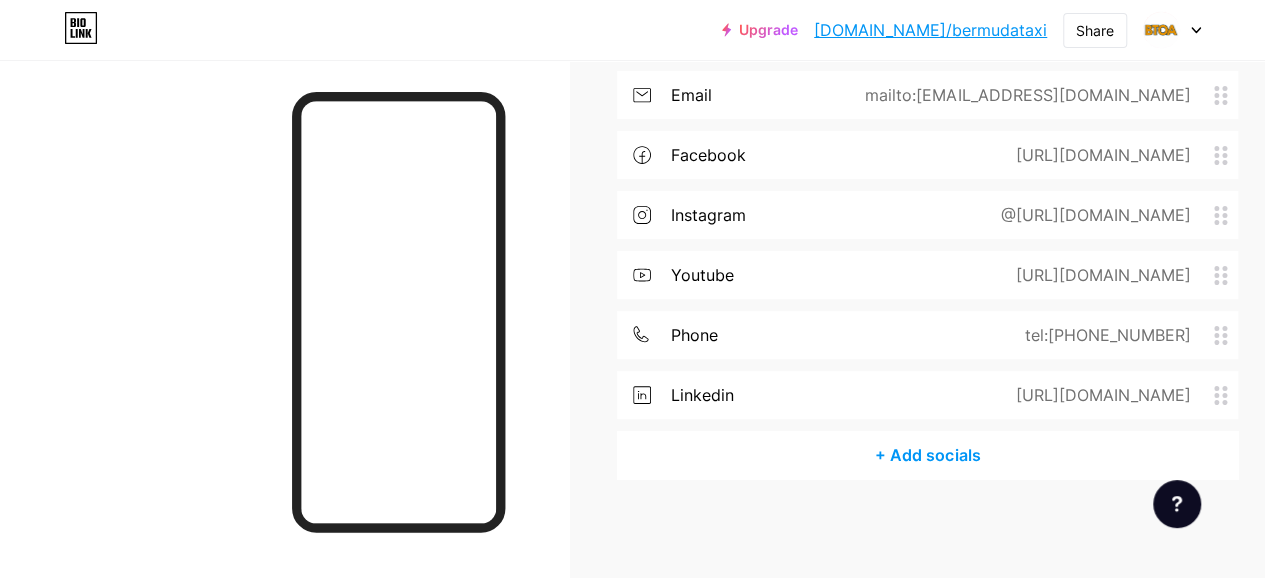click on "+ Add socials" at bounding box center [927, 455] 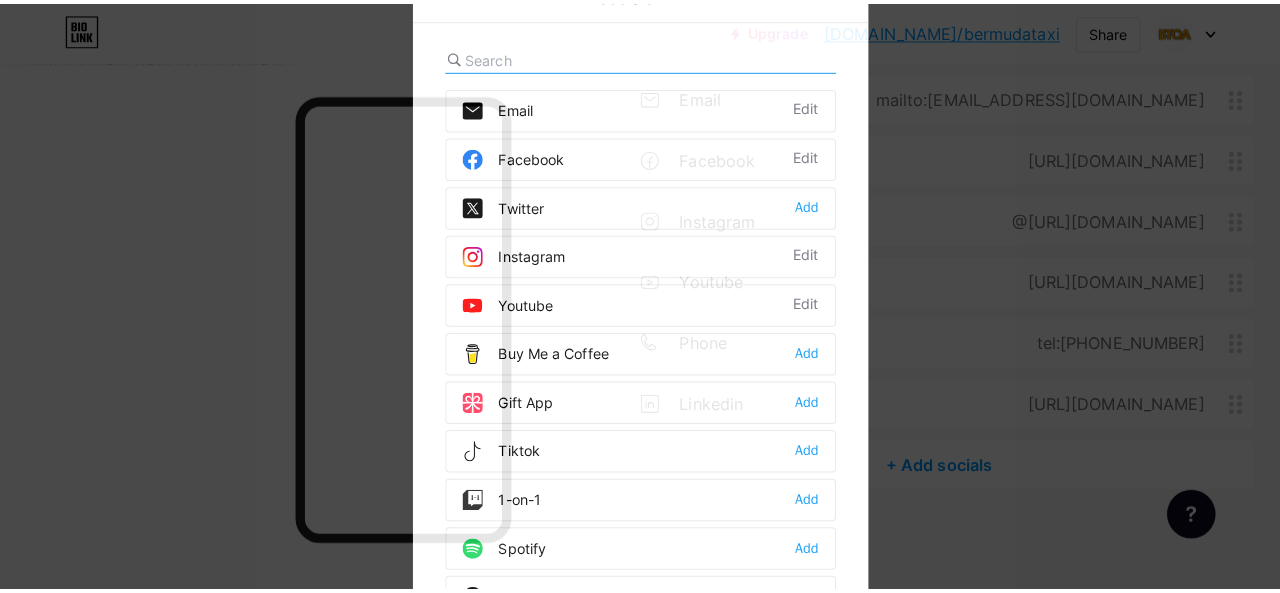 scroll, scrollTop: 400, scrollLeft: 0, axis: vertical 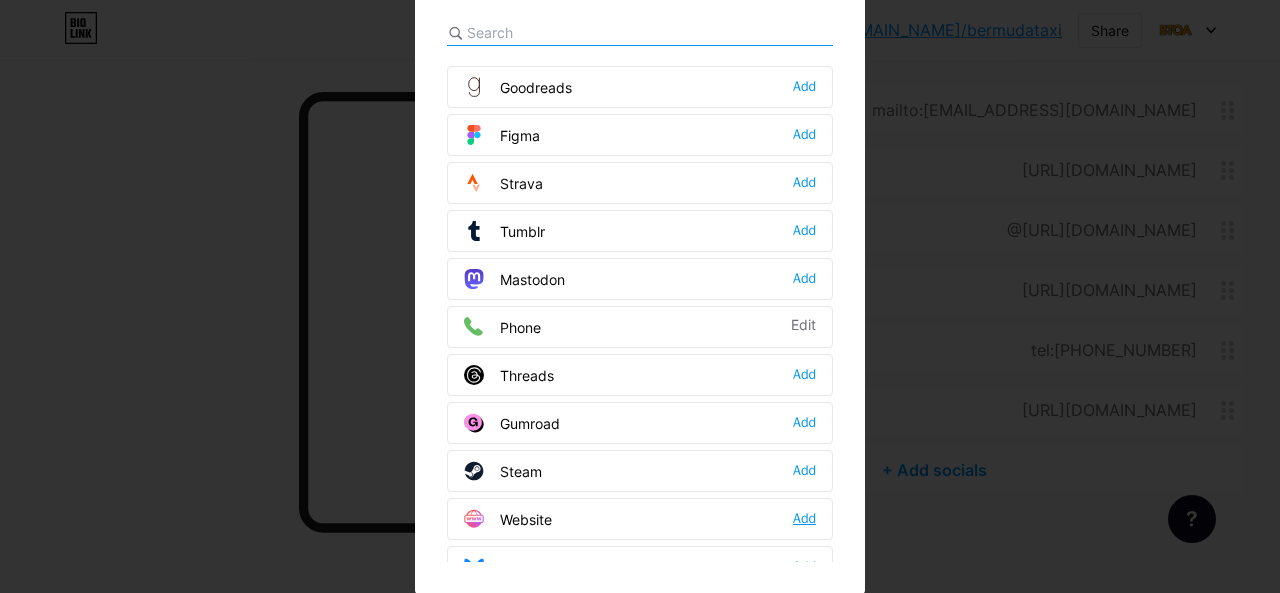 click on "Add" at bounding box center (804, 519) 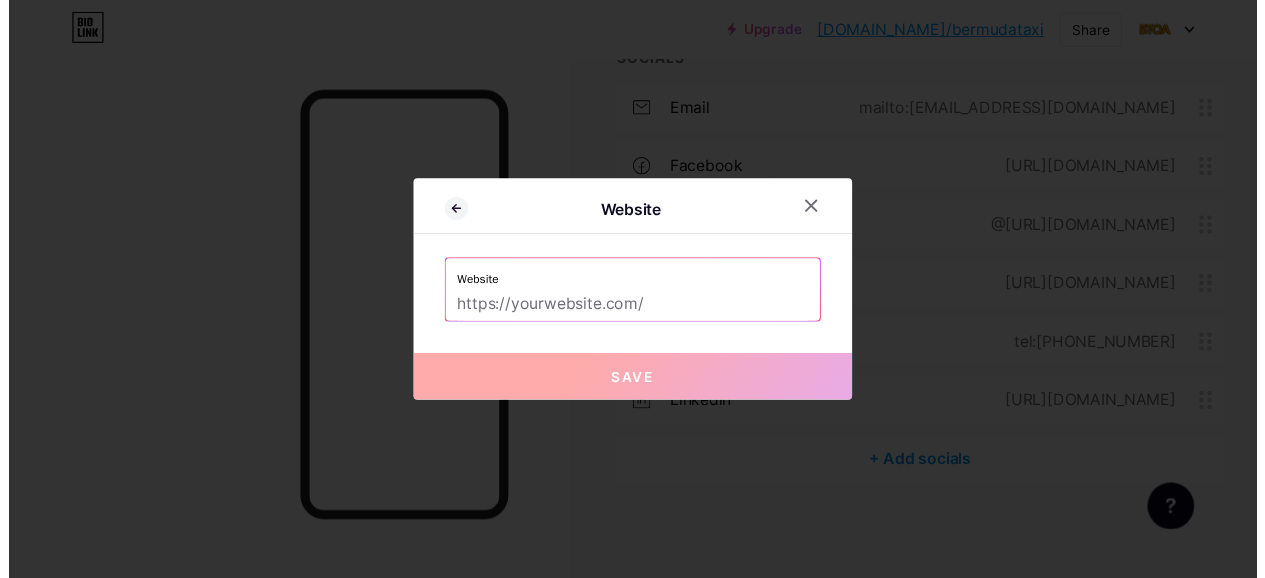 scroll, scrollTop: 0, scrollLeft: 0, axis: both 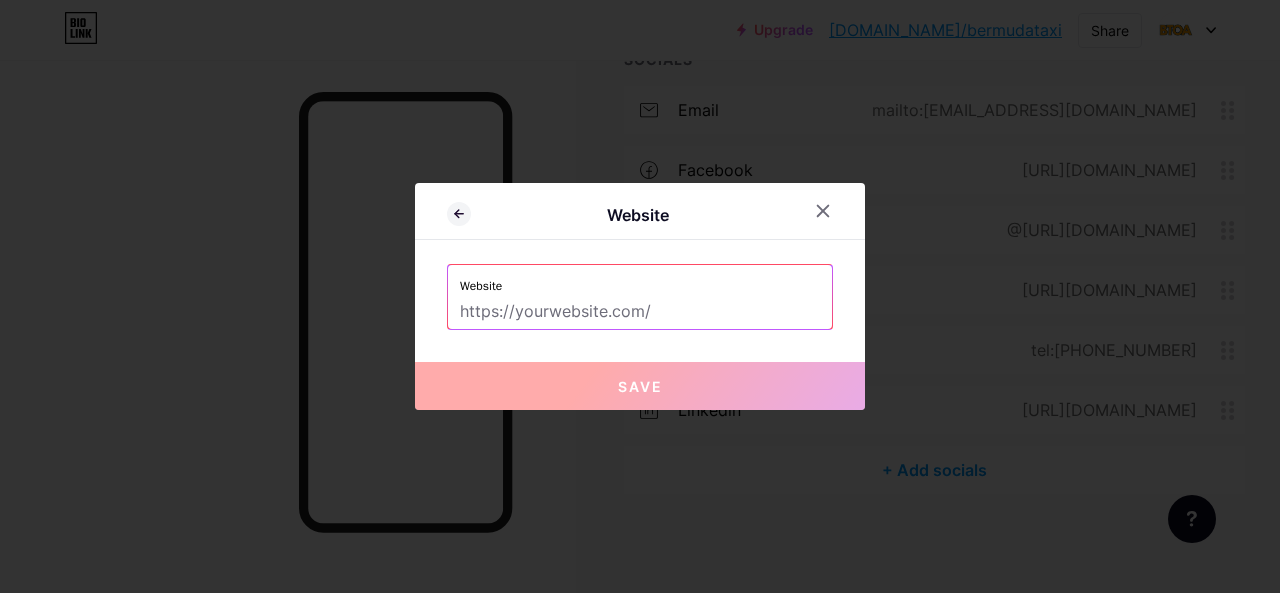click at bounding box center [640, 312] 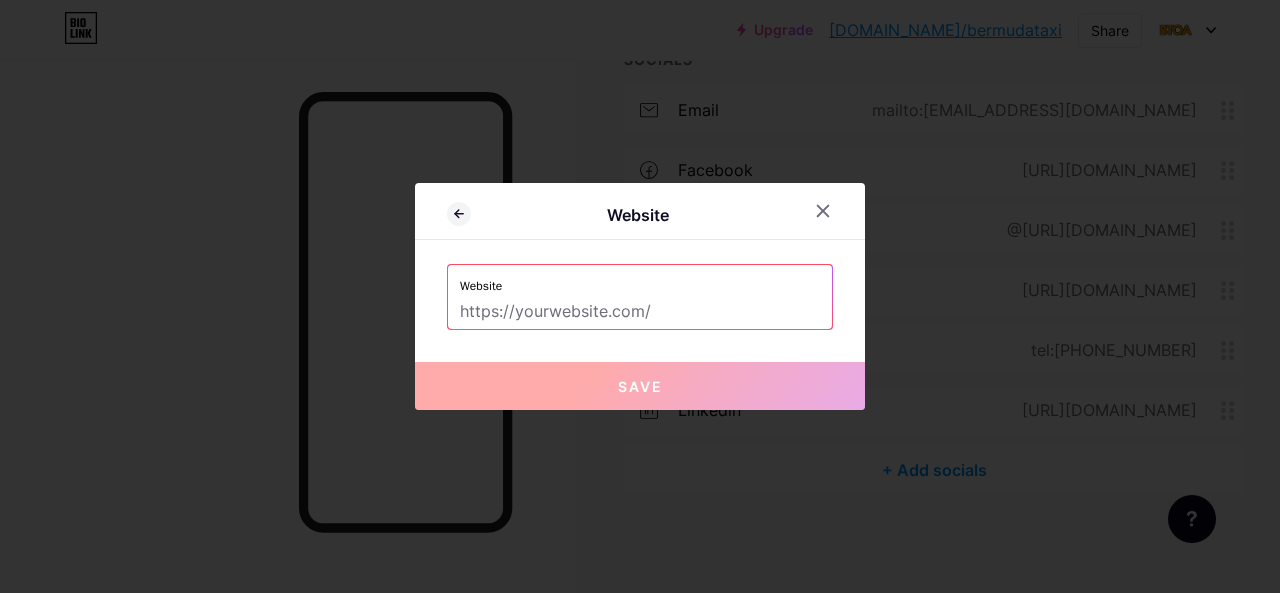 paste on "[URL][DOMAIN_NAME]" 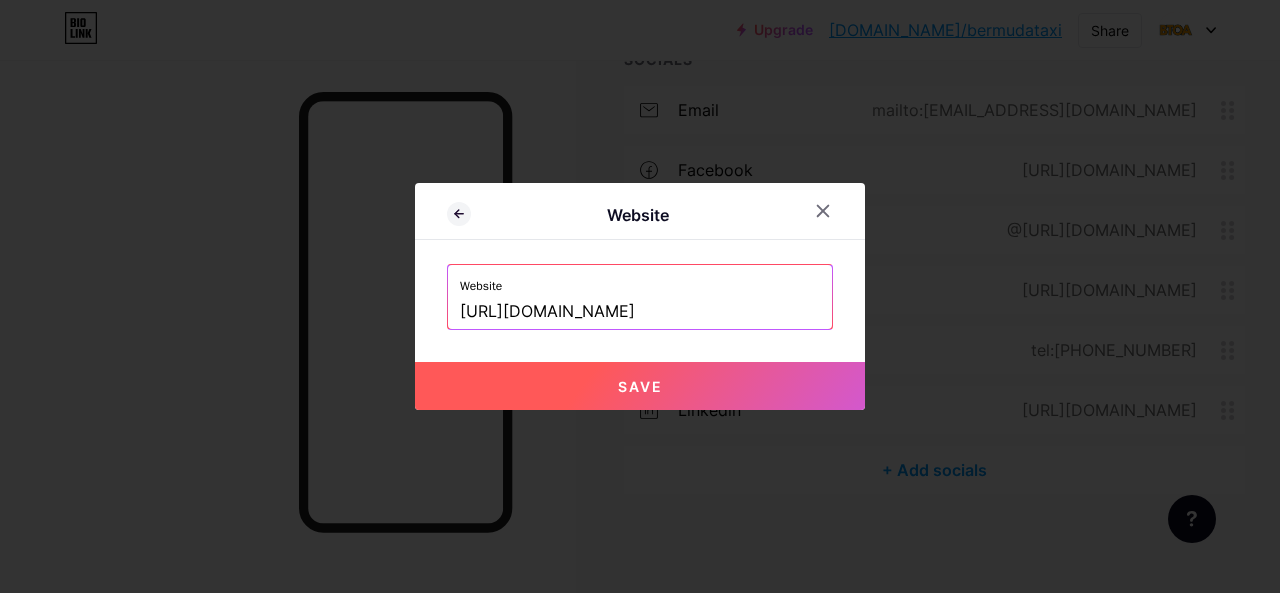 type on "[URL][DOMAIN_NAME]" 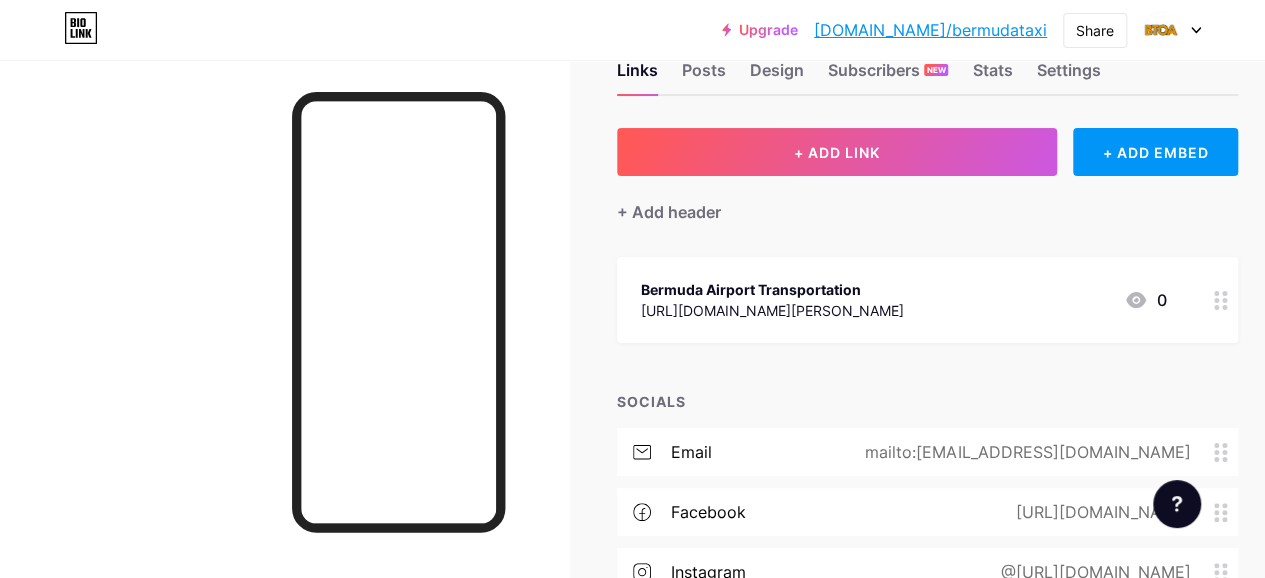 scroll, scrollTop: 0, scrollLeft: 0, axis: both 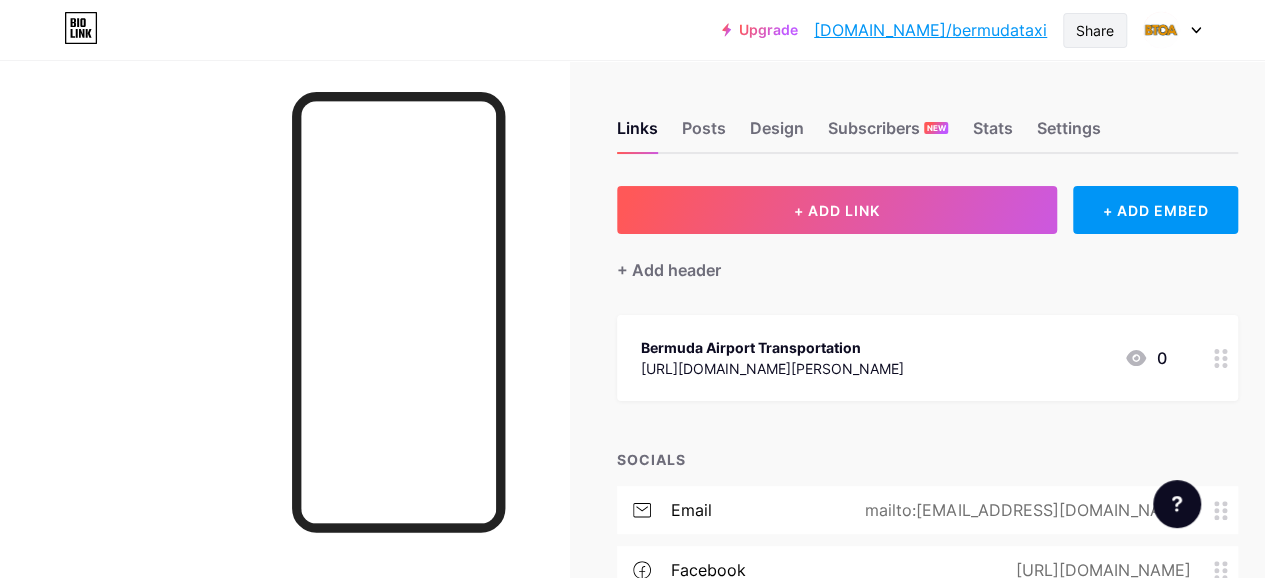 click on "Share" at bounding box center [1095, 30] 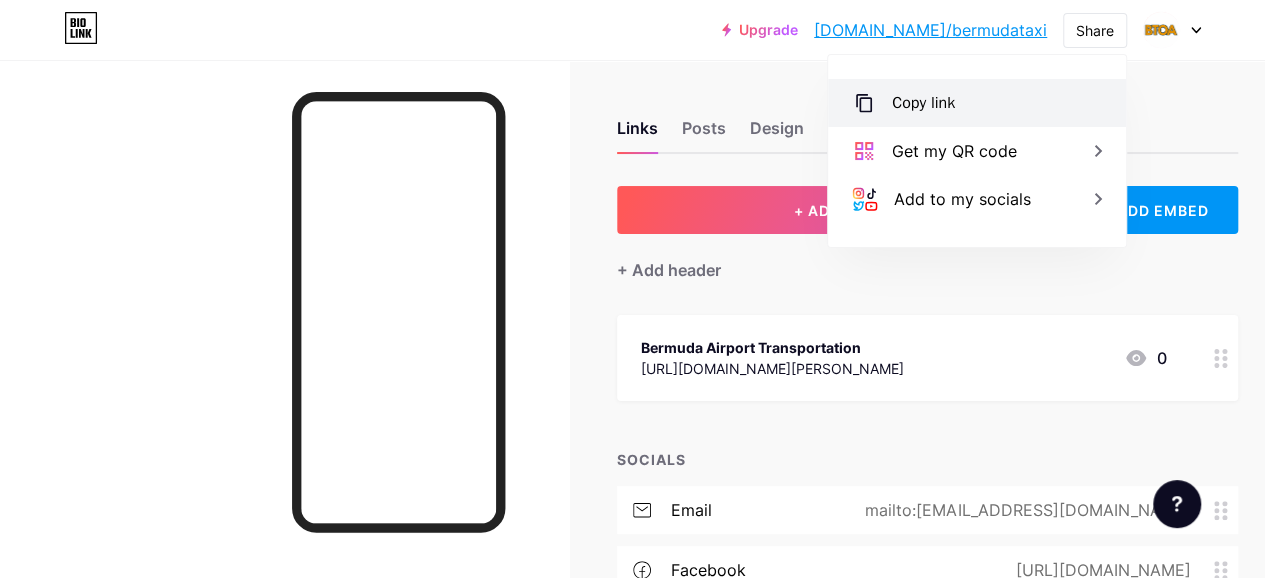 click on "Copy link" at bounding box center (977, 103) 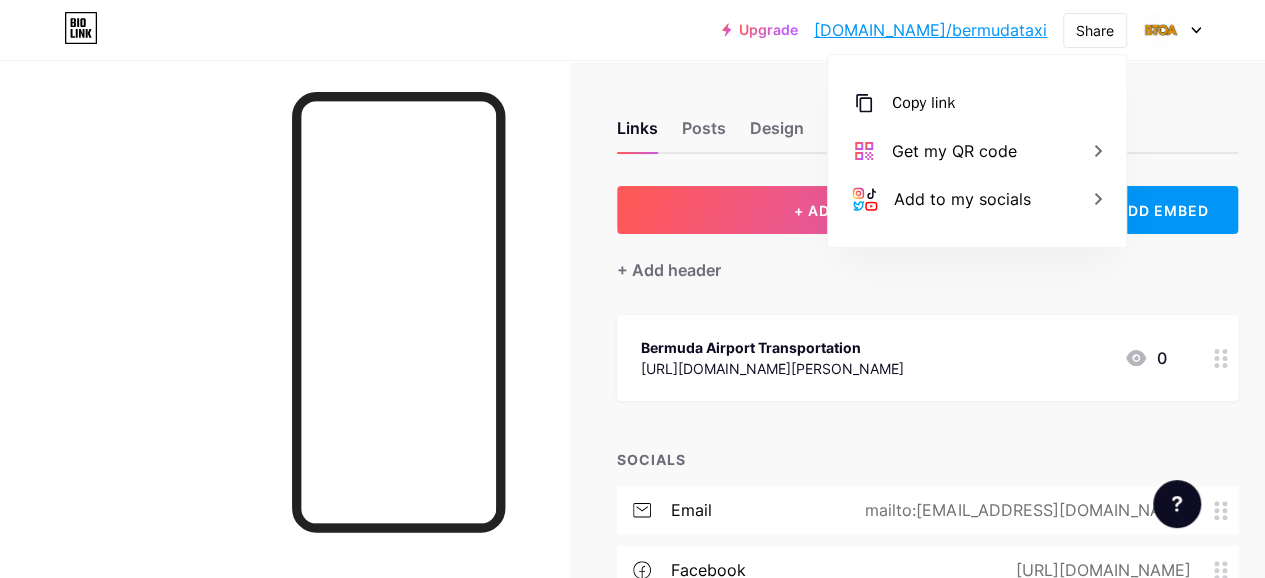 click on "Links
Posts
Design
Subscribers
NEW
Stats
Settings" at bounding box center (927, 119) 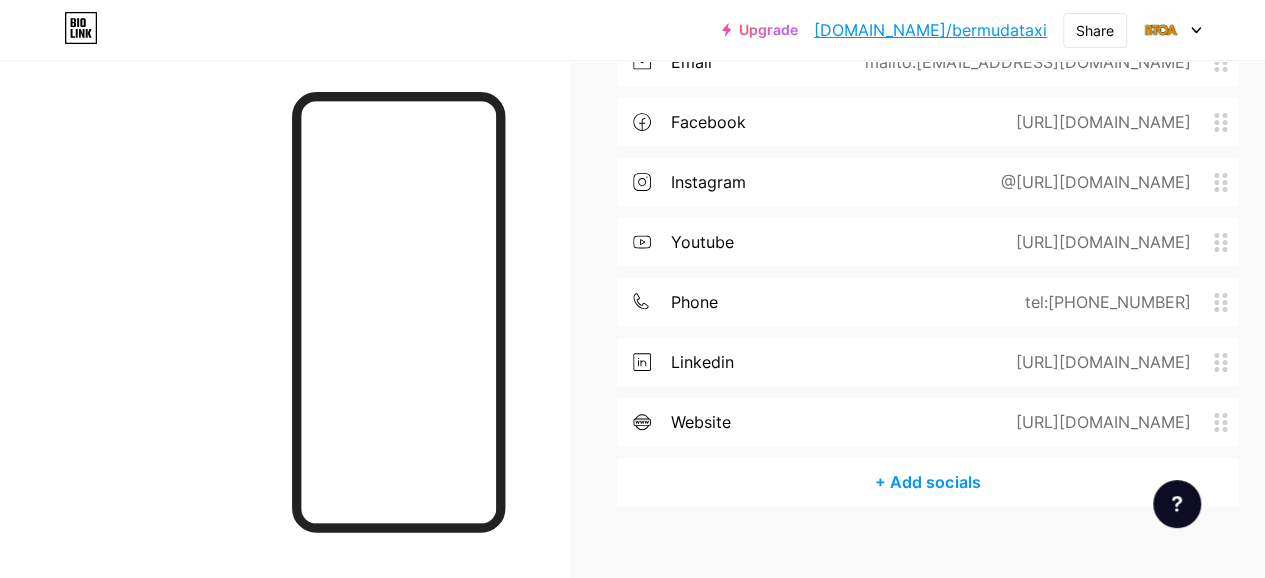 scroll, scrollTop: 475, scrollLeft: 0, axis: vertical 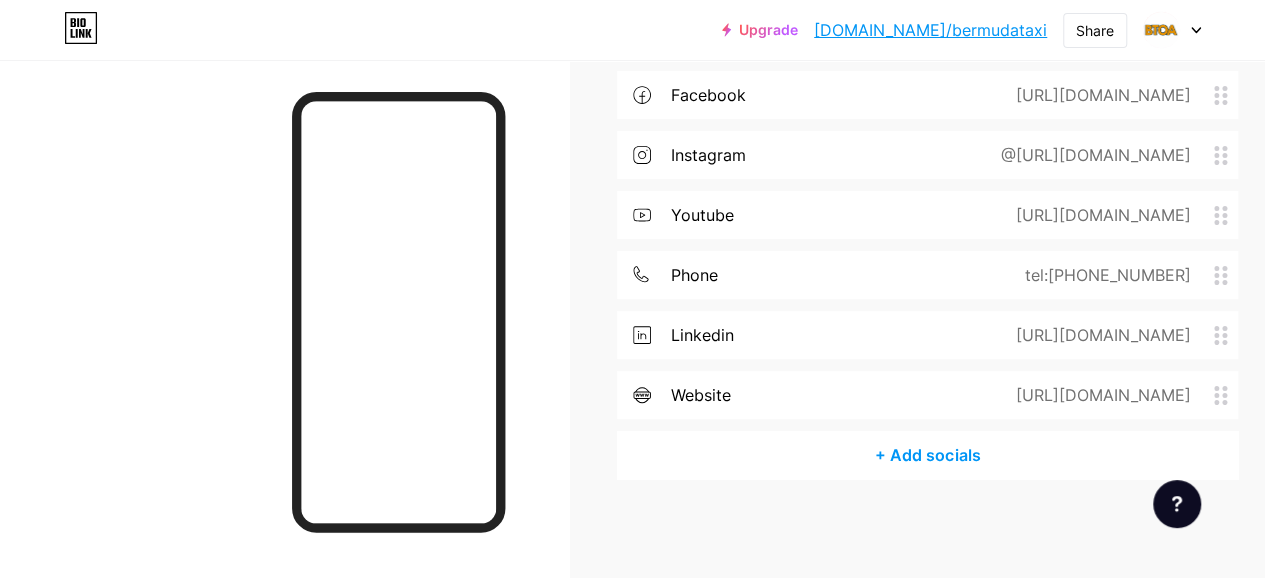 click on "website
https://maps.app.goo.gl/48oghtVHji2MQEoJA" at bounding box center [927, 395] 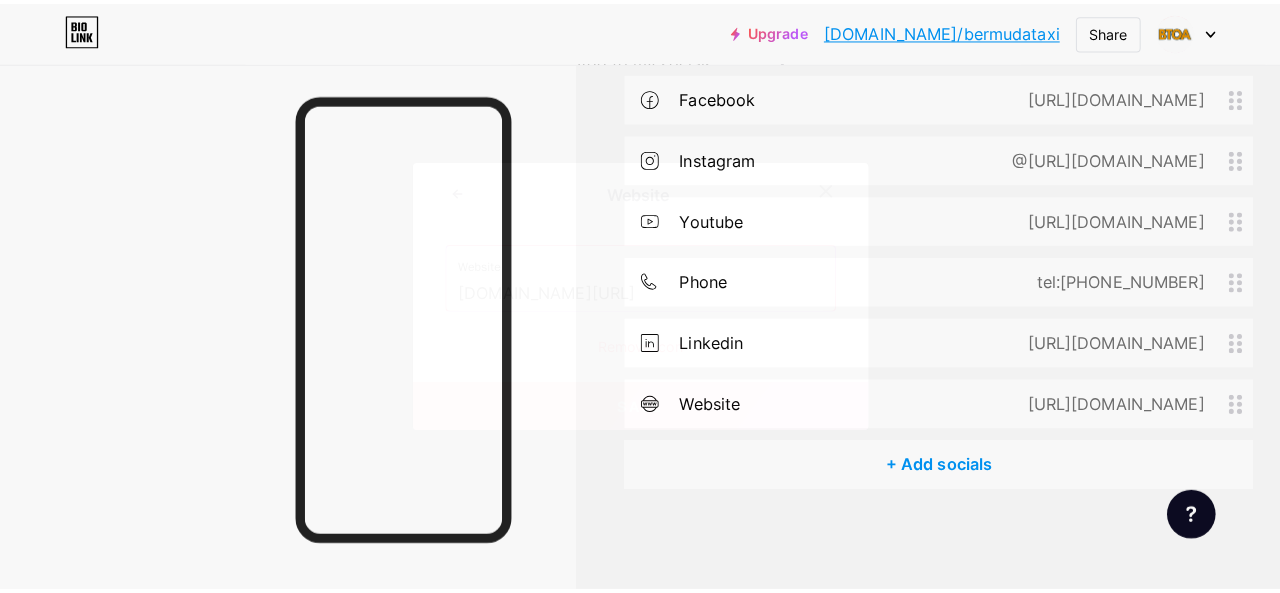 scroll, scrollTop: 460, scrollLeft: 0, axis: vertical 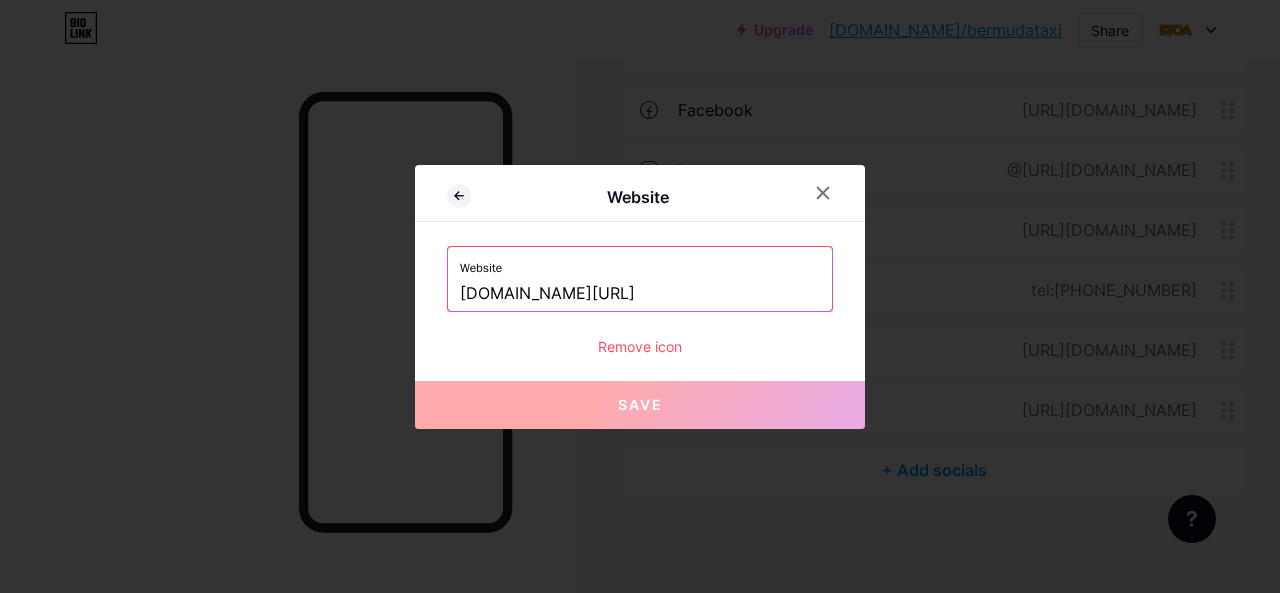 click on "maps.app.goo.gl/48oghtVHji2MQEoJA" at bounding box center (640, 294) 